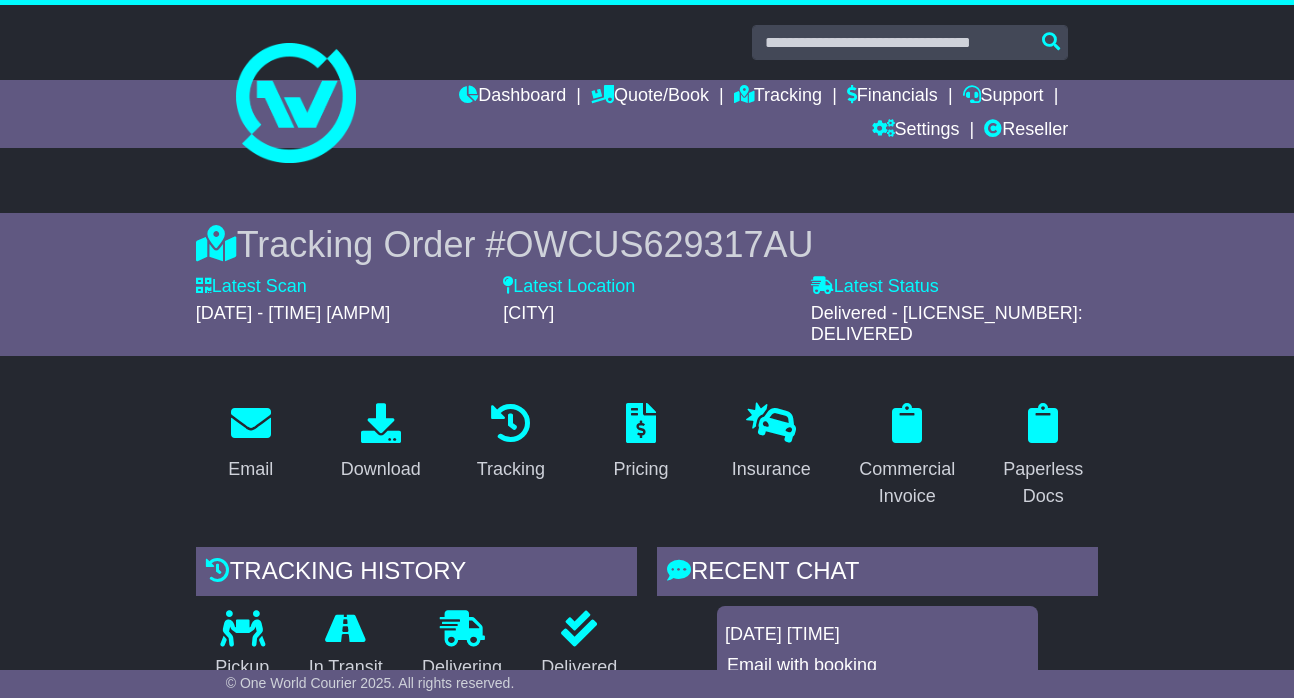 scroll, scrollTop: 0, scrollLeft: 0, axis: both 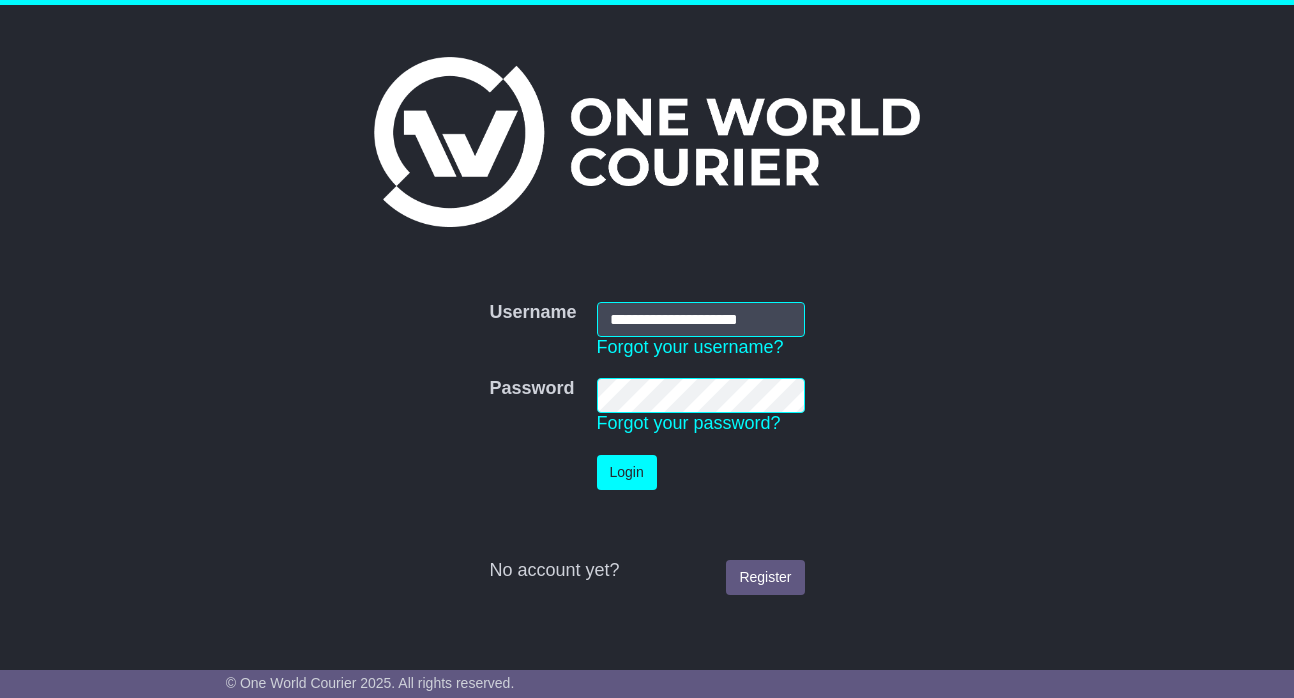 click on "Login" at bounding box center [627, 472] 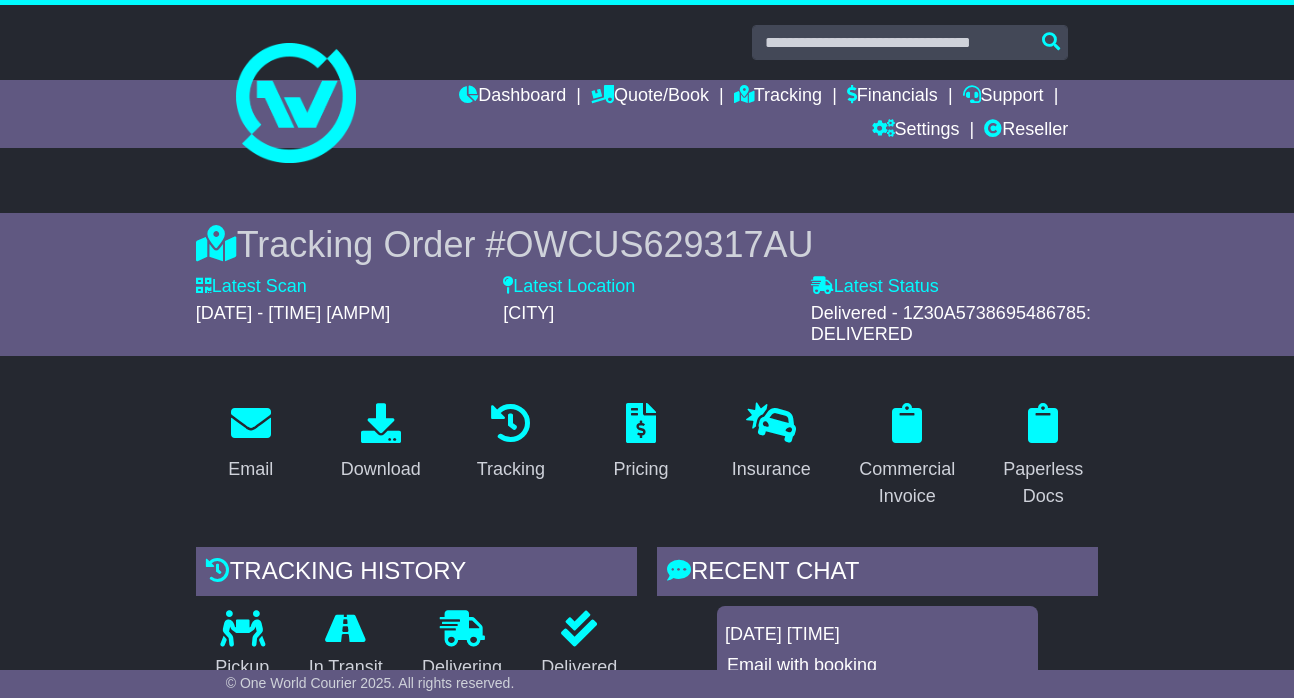 scroll, scrollTop: 0, scrollLeft: 0, axis: both 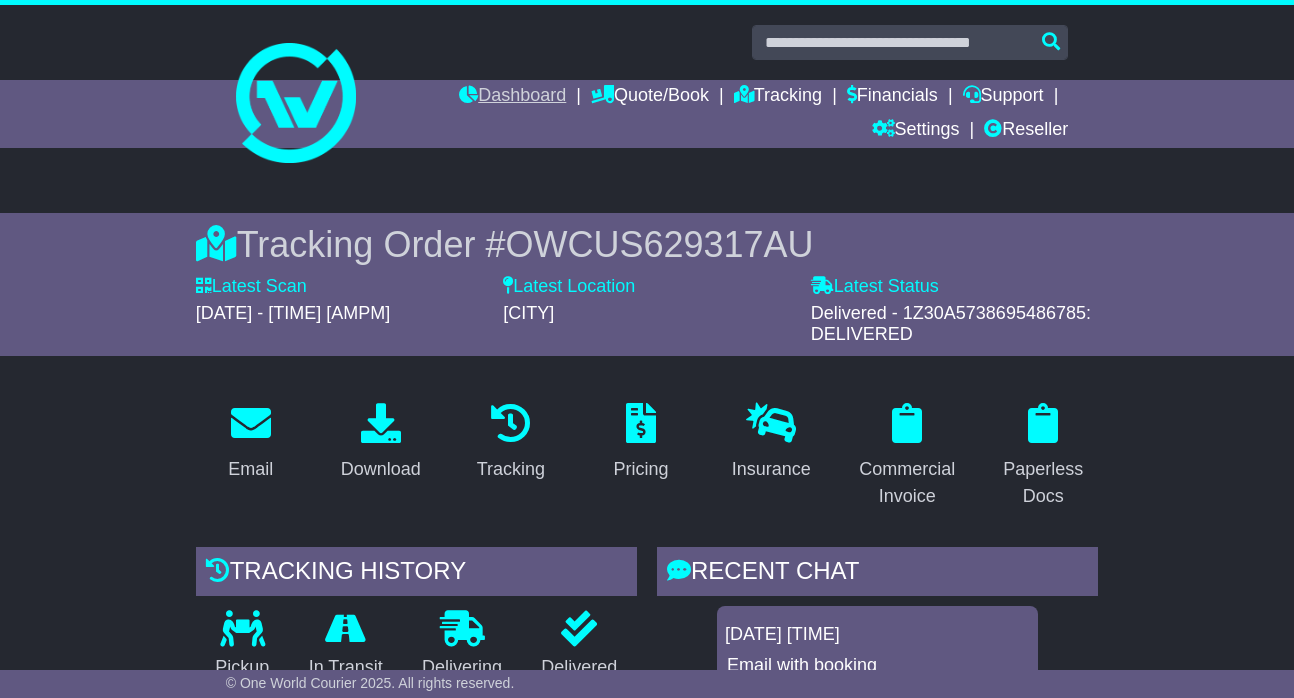 click on "Dashboard" at bounding box center (512, 97) 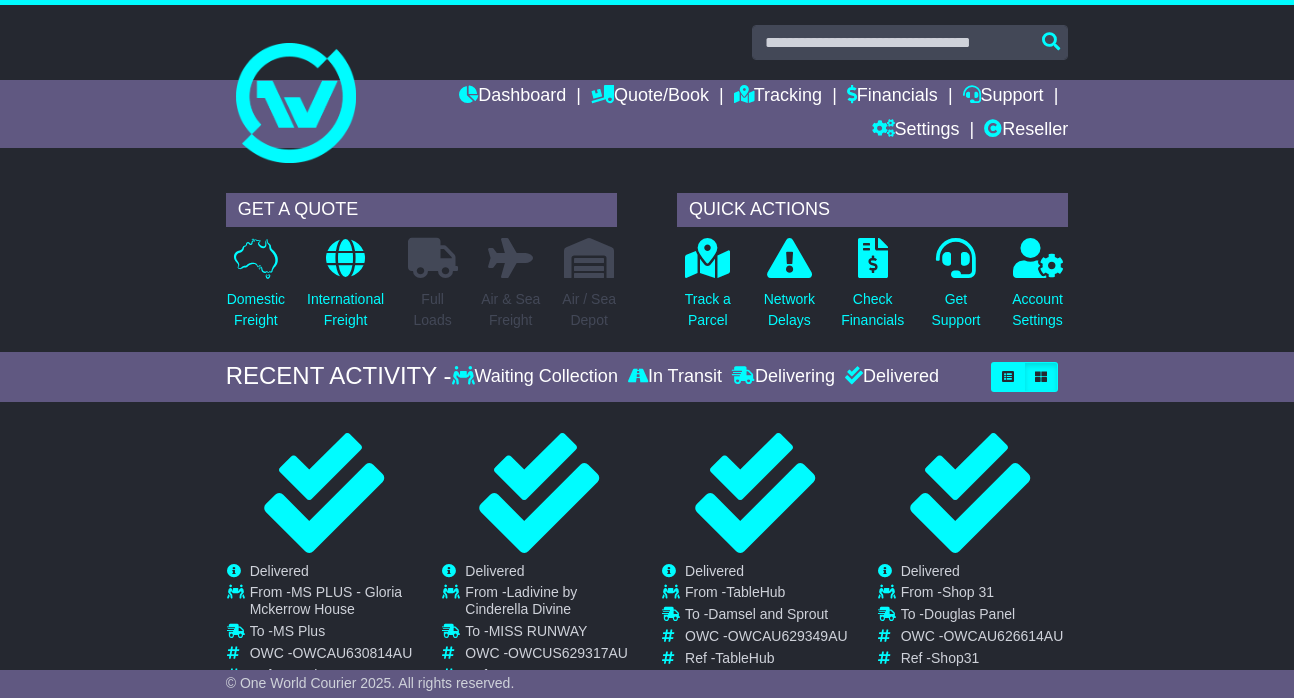 scroll, scrollTop: 0, scrollLeft: 0, axis: both 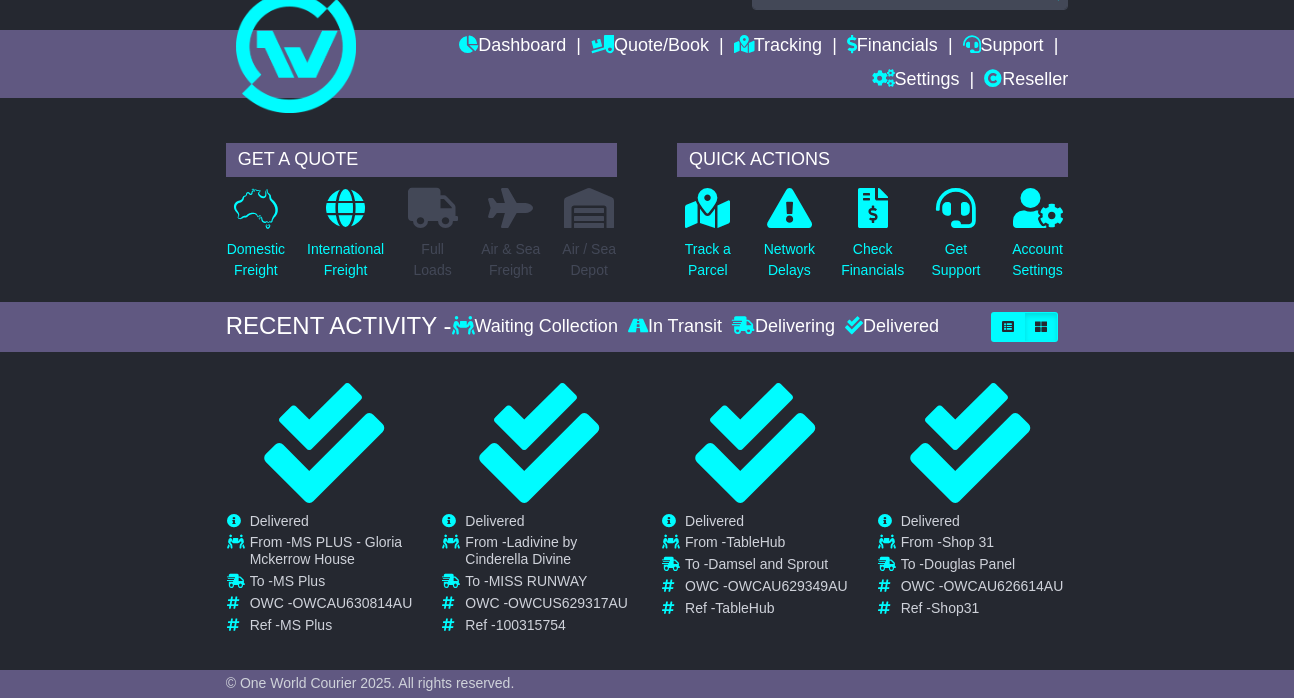 click on "Loading...
No bookings found
Carrier
OWC / Carrier #
Pickup
Delivery
Status
OWS000630814
OWCAU630814AU
MS PLUS - Gloria Mckerrow House
06 Aug
11:53  -  17:00
(ETA)
MS Plus" at bounding box center [647, 521] 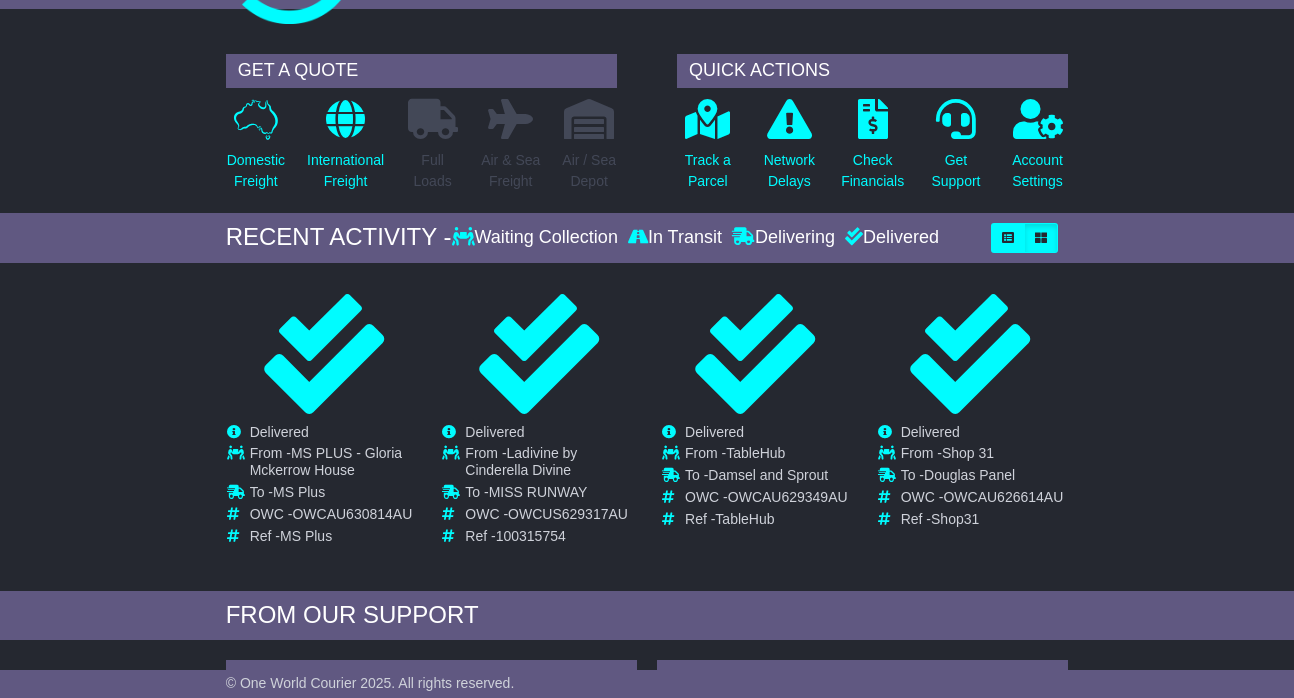 scroll, scrollTop: 141, scrollLeft: 0, axis: vertical 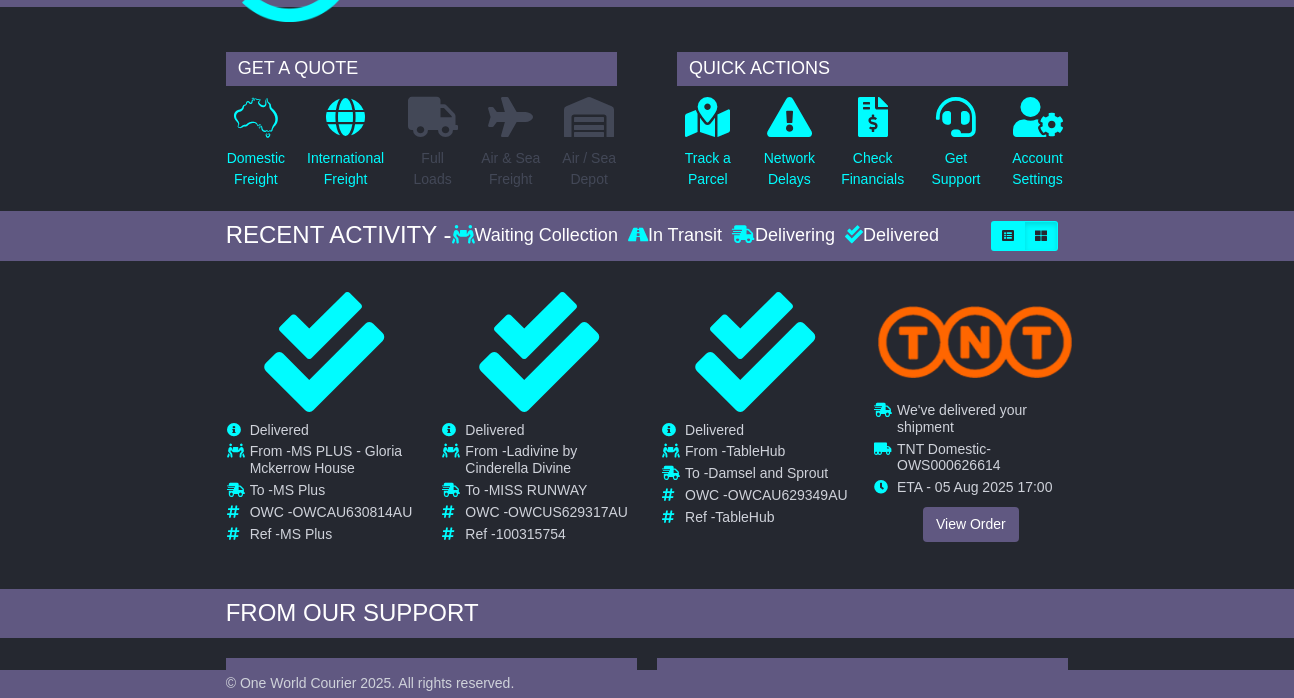 click on "View Order" at bounding box center (971, 523) 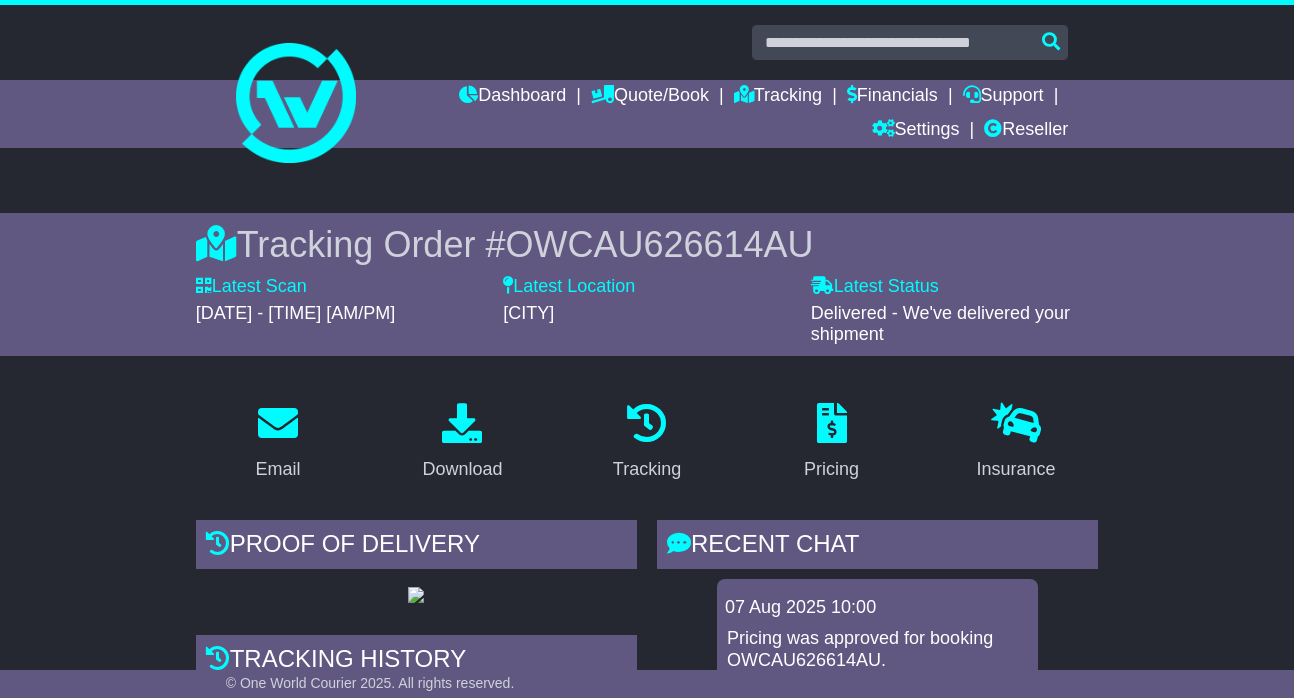 scroll, scrollTop: 0, scrollLeft: 0, axis: both 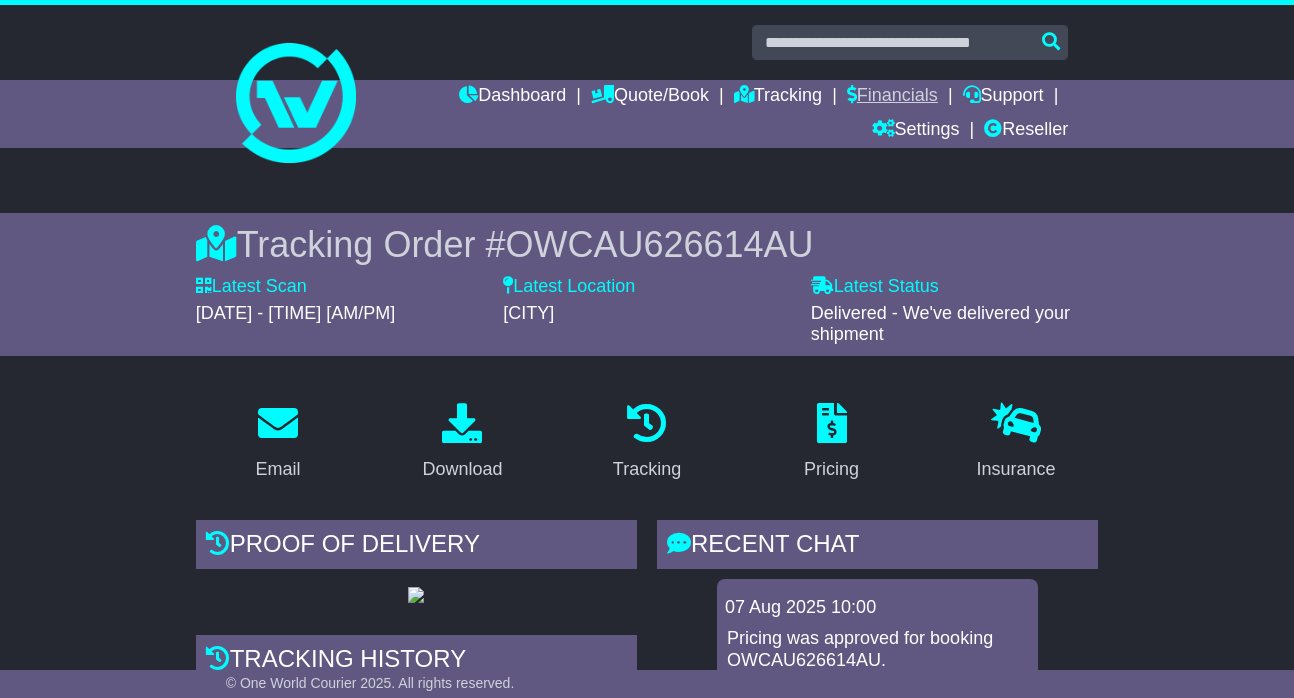 click on "Financials" at bounding box center [892, 97] 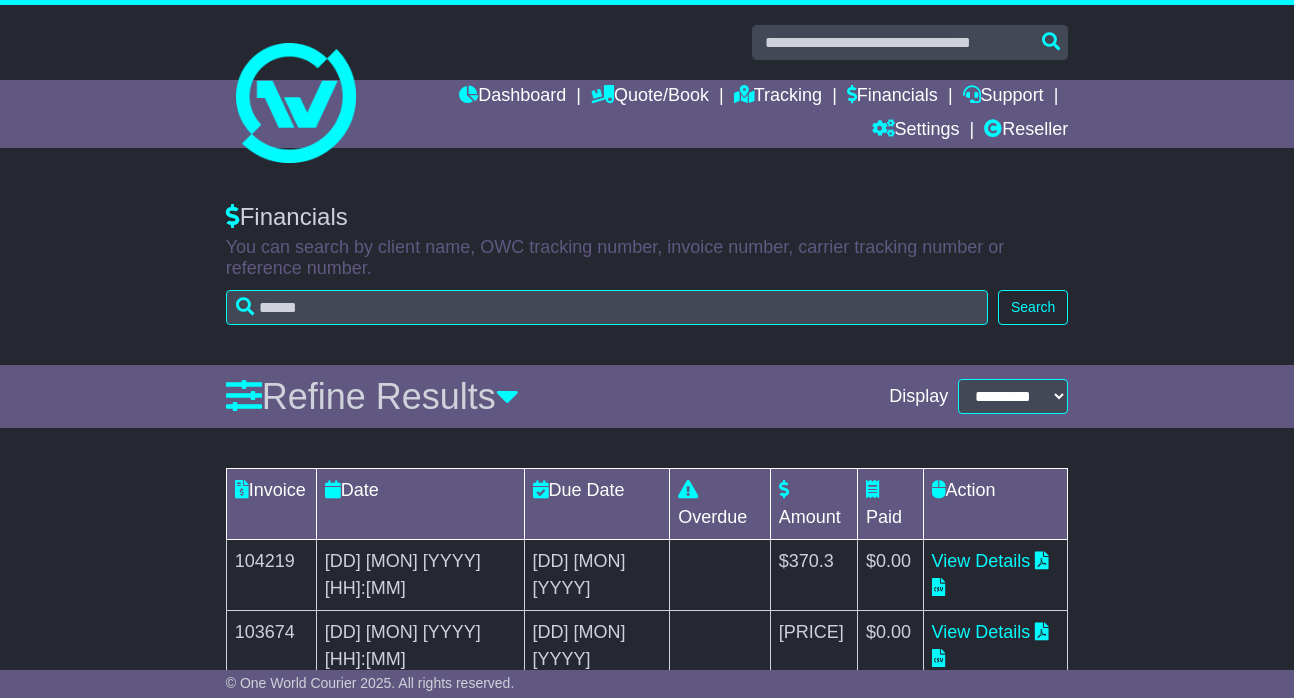 scroll, scrollTop: 0, scrollLeft: 0, axis: both 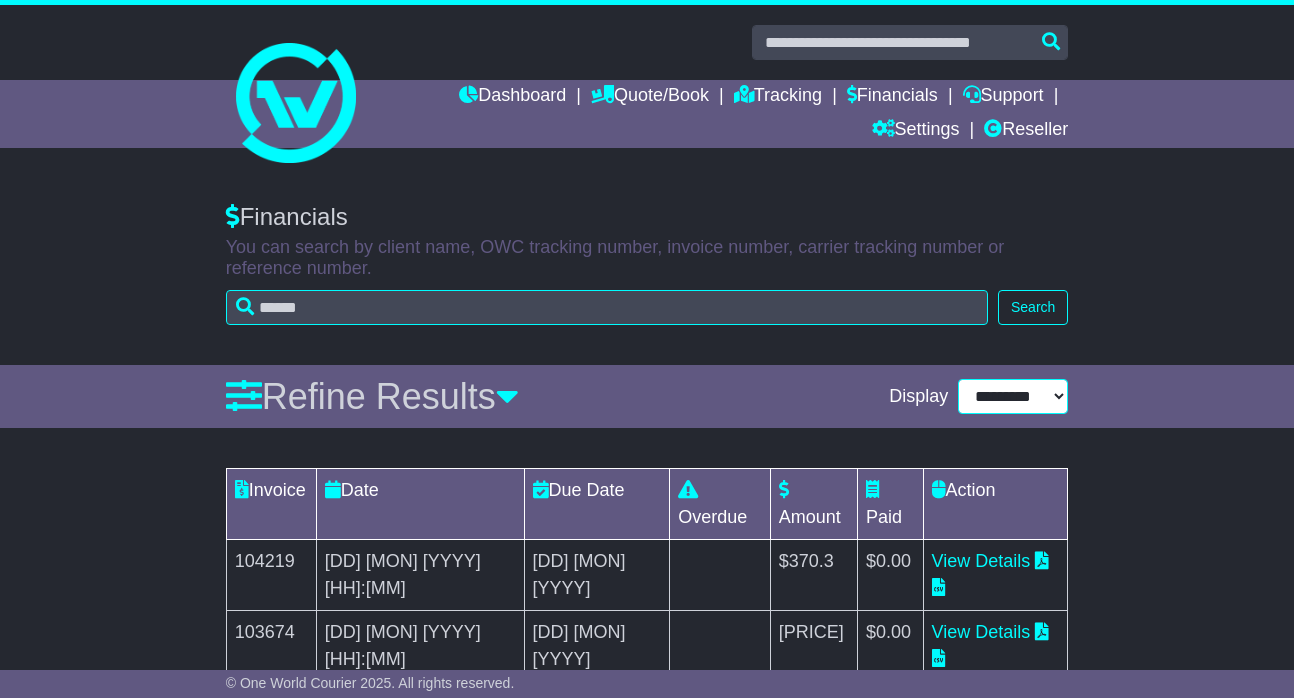select on "**" 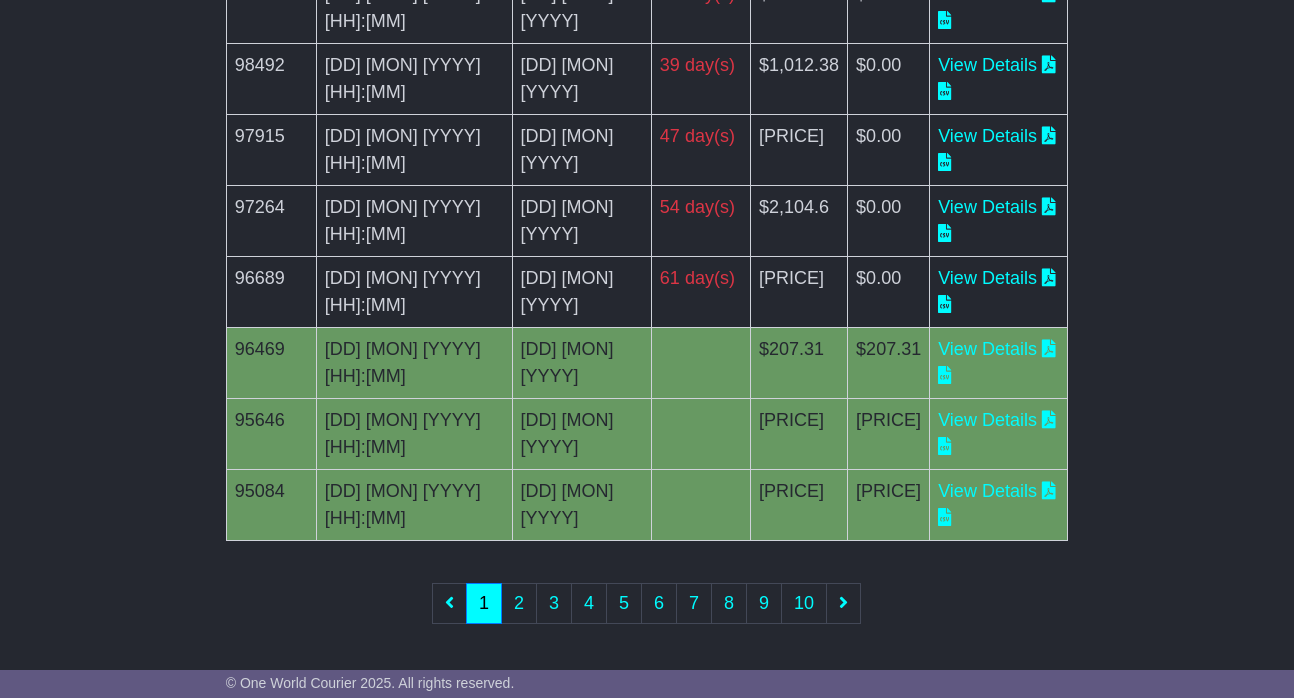 scroll, scrollTop: 1134, scrollLeft: 0, axis: vertical 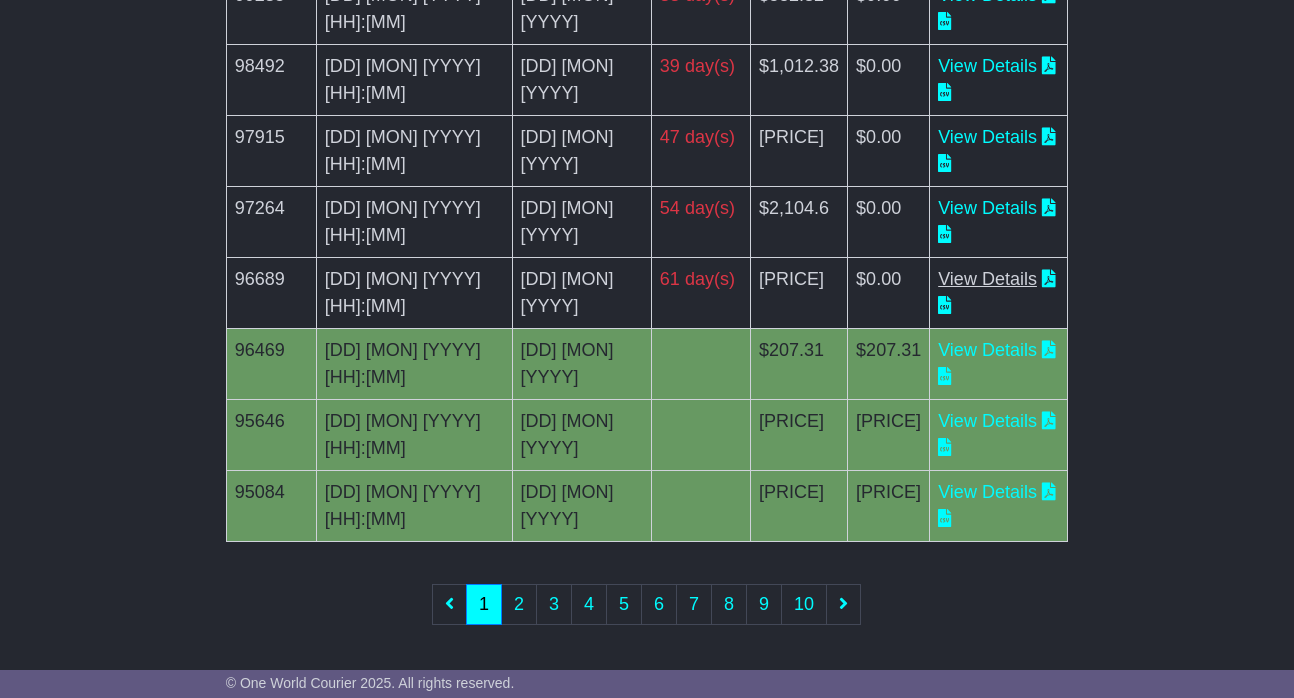 click on "View Details" at bounding box center [987, 279] 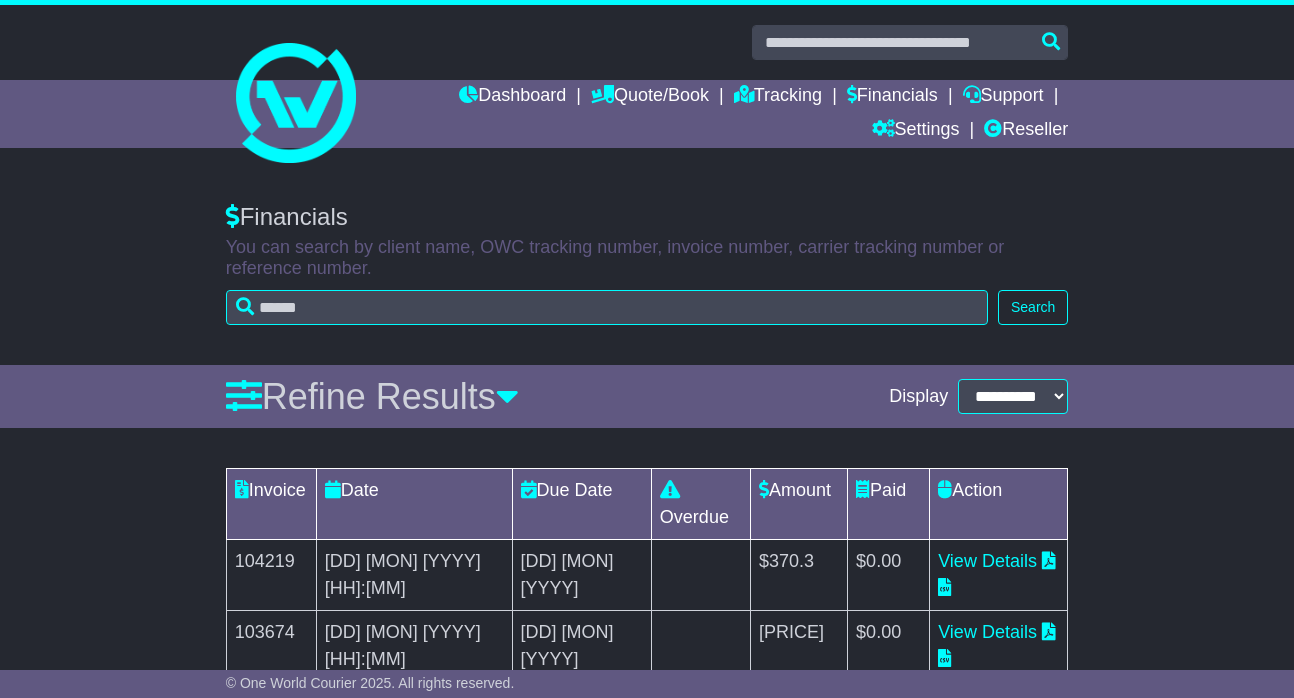 scroll, scrollTop: 0, scrollLeft: 0, axis: both 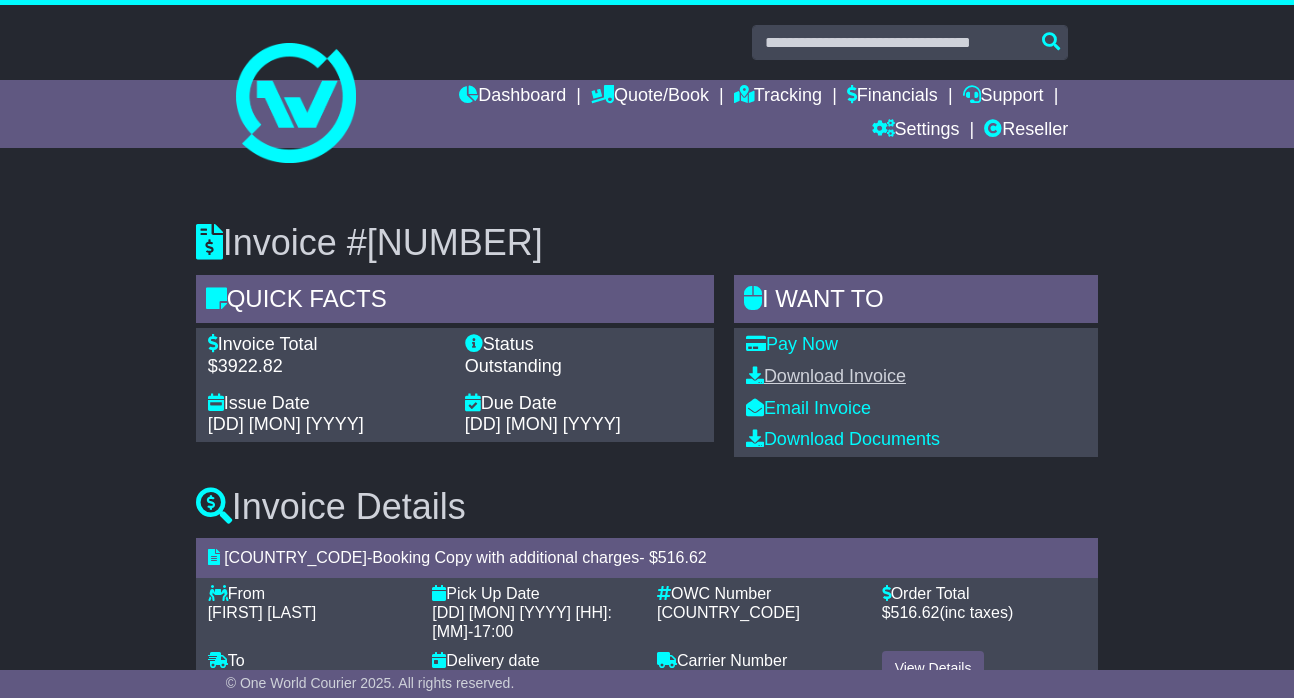 click on "Download Invoice" at bounding box center [826, 376] 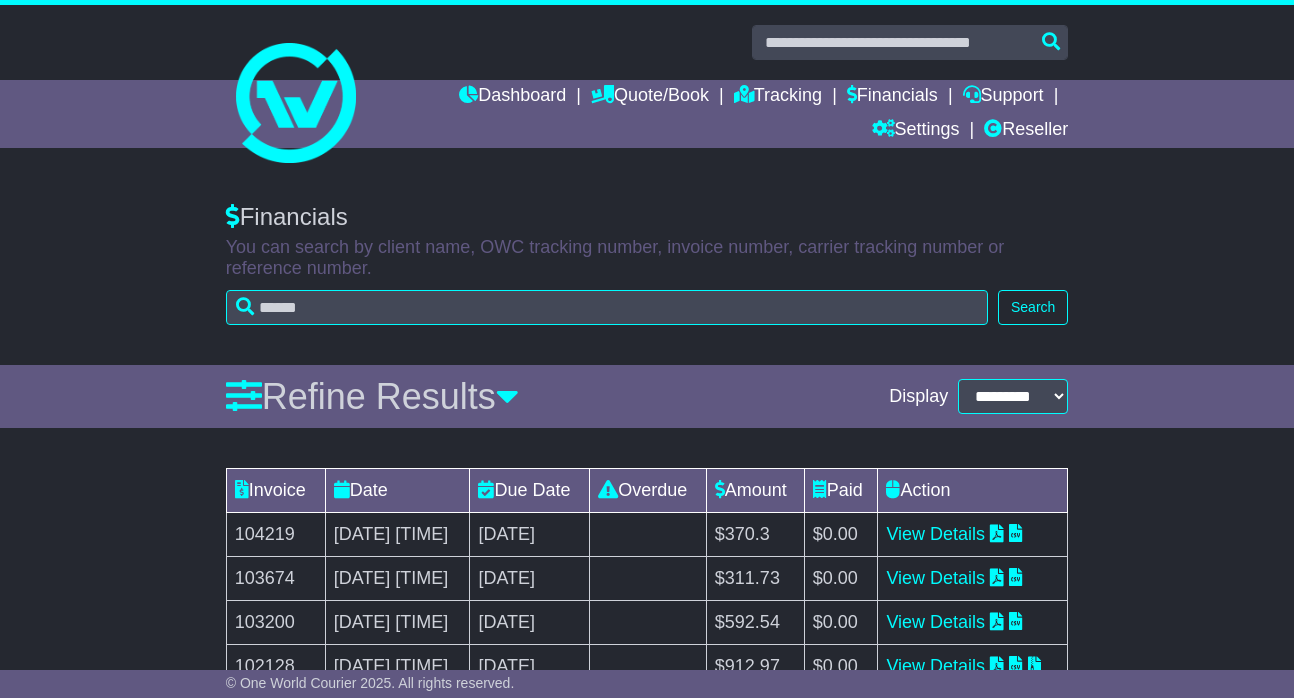 scroll, scrollTop: 541, scrollLeft: 0, axis: vertical 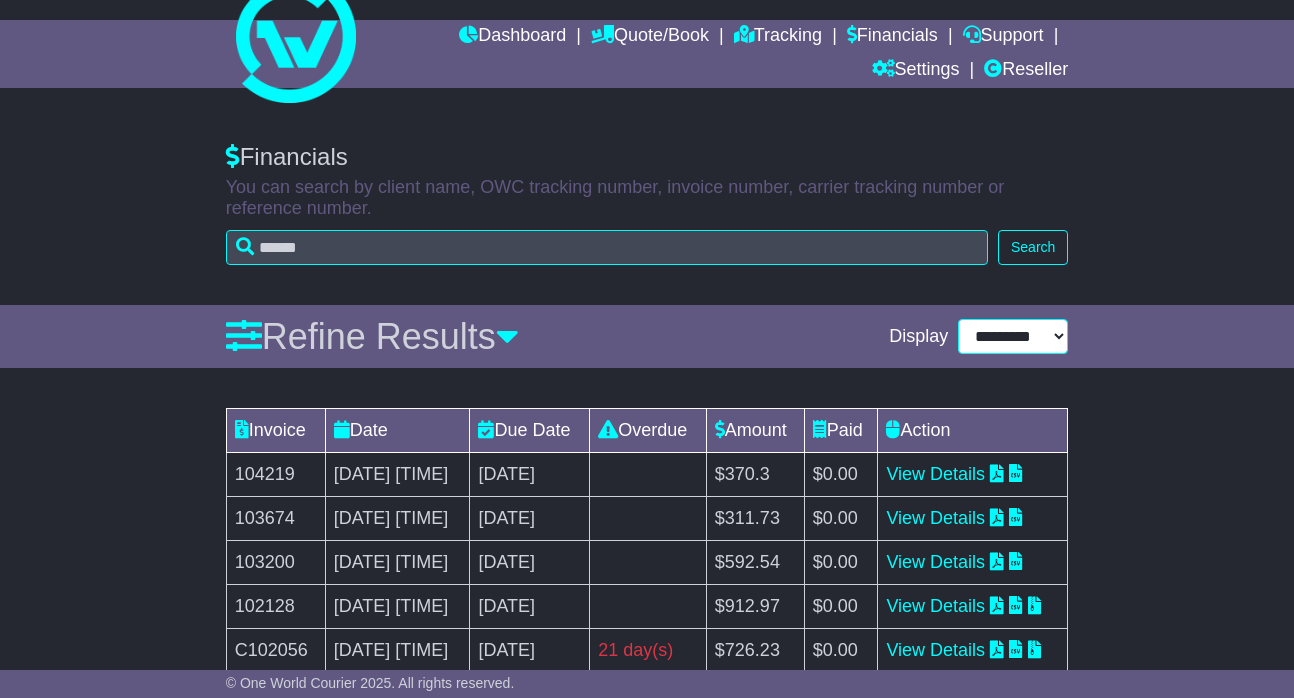 select on "**" 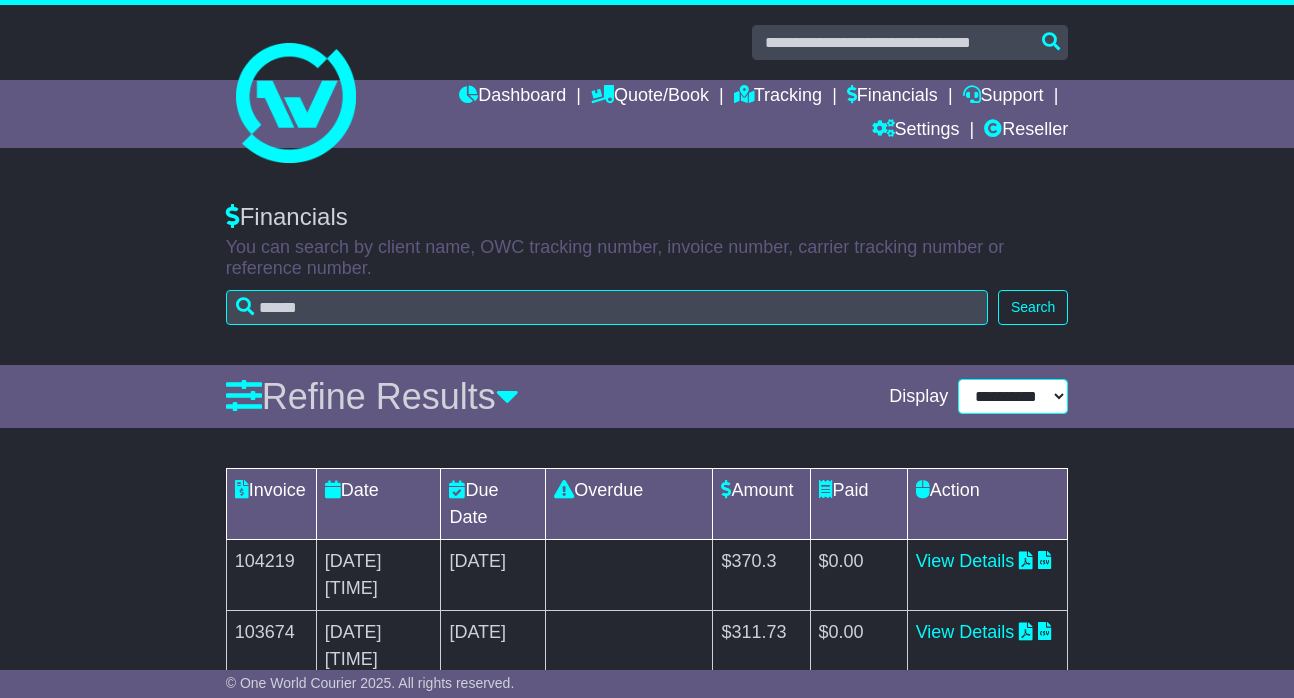 scroll, scrollTop: 0, scrollLeft: 0, axis: both 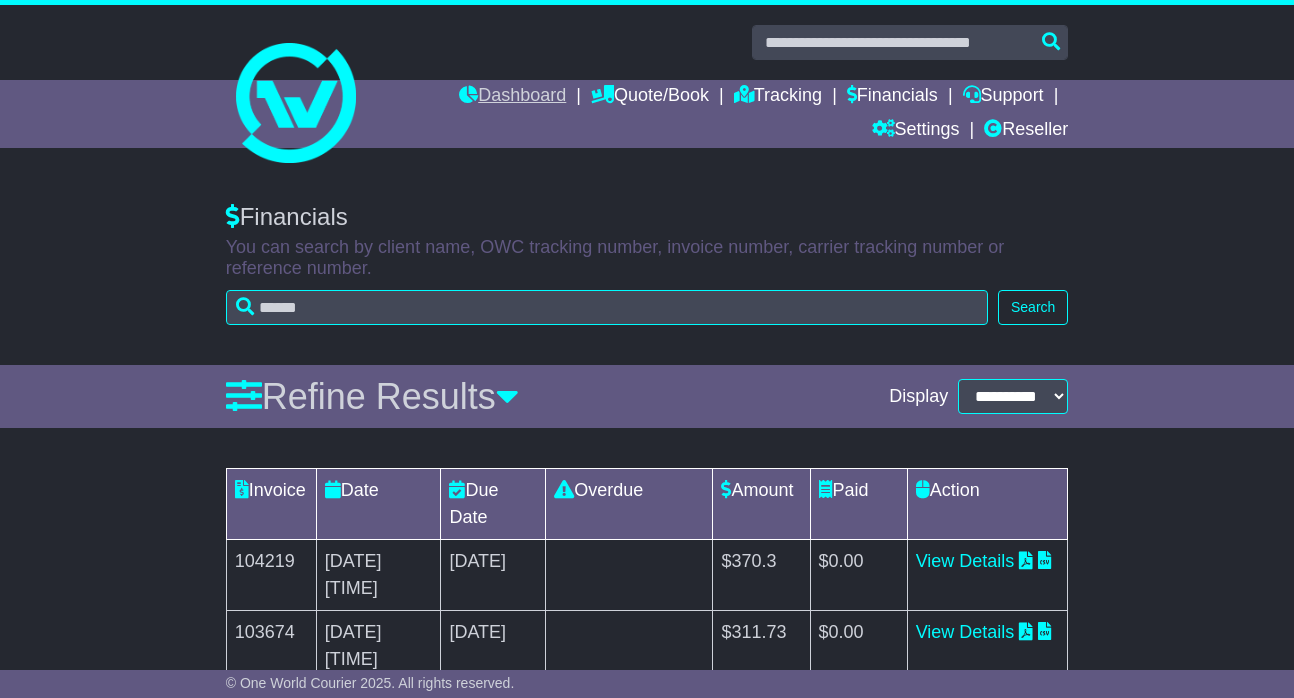 click on "Dashboard" at bounding box center (512, 97) 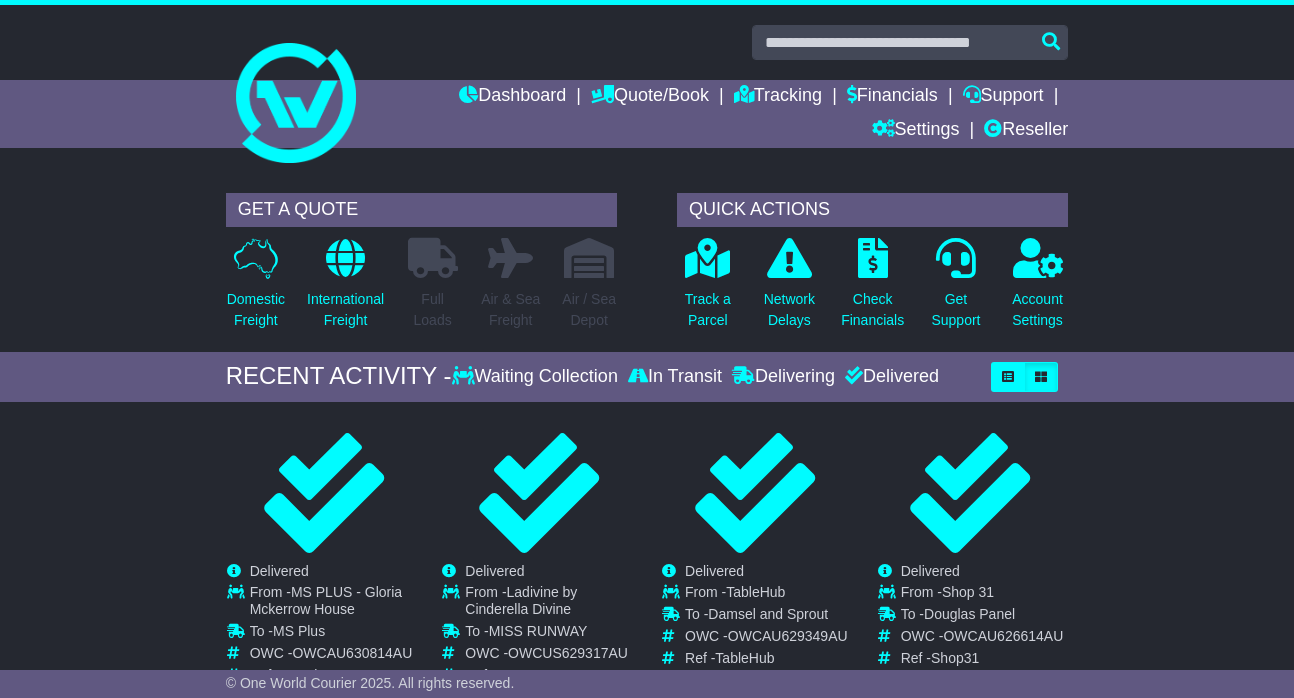 scroll, scrollTop: 0, scrollLeft: 0, axis: both 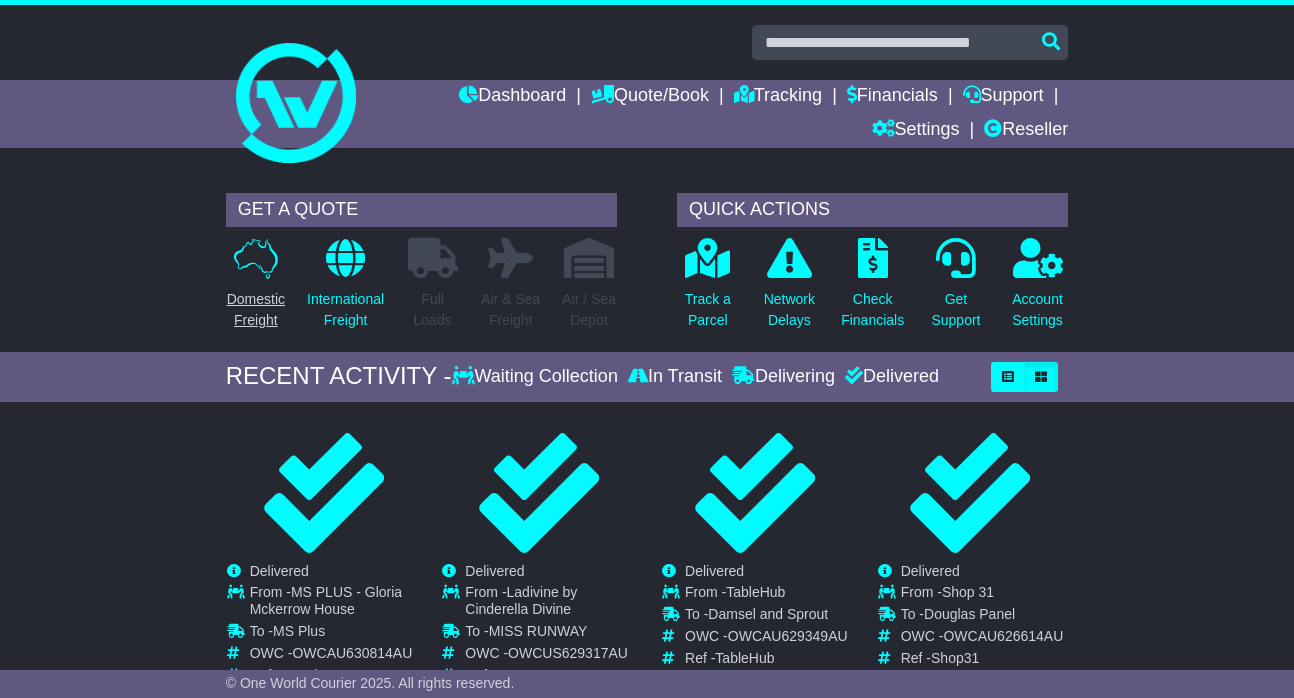 click on "Domestic Freight" at bounding box center [256, 310] 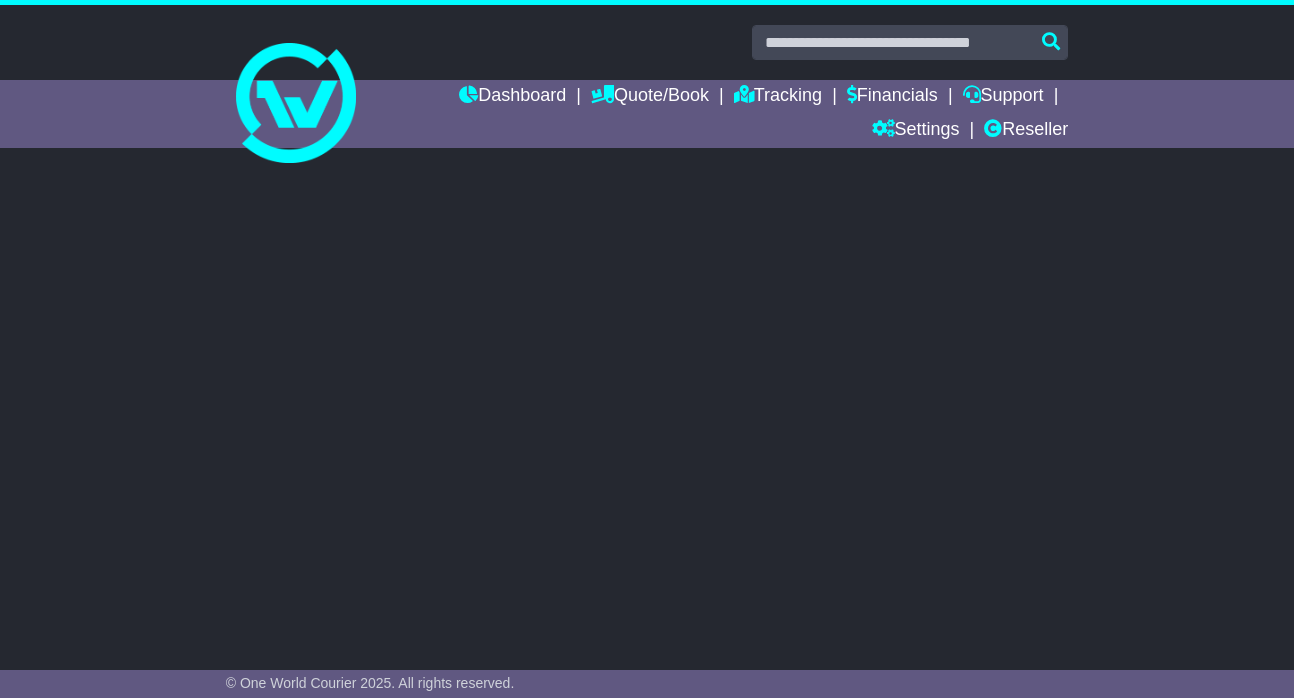 scroll, scrollTop: 0, scrollLeft: 0, axis: both 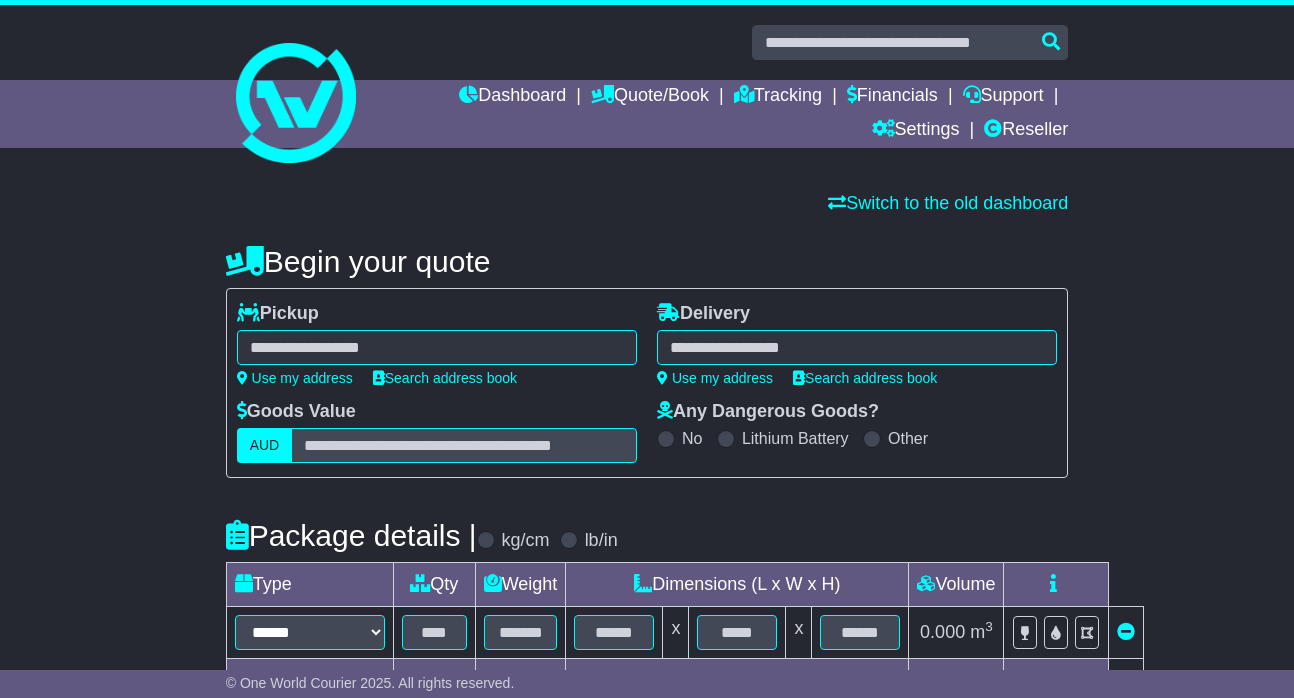 click at bounding box center [437, 347] 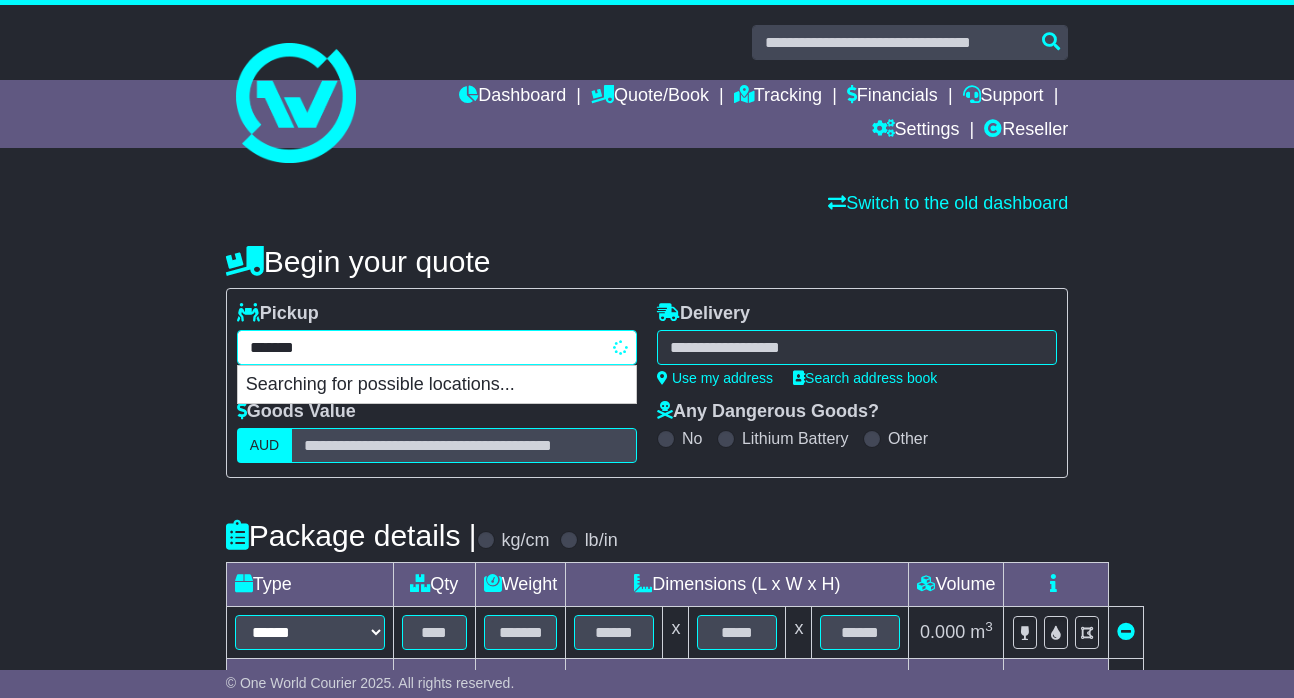 type on "********" 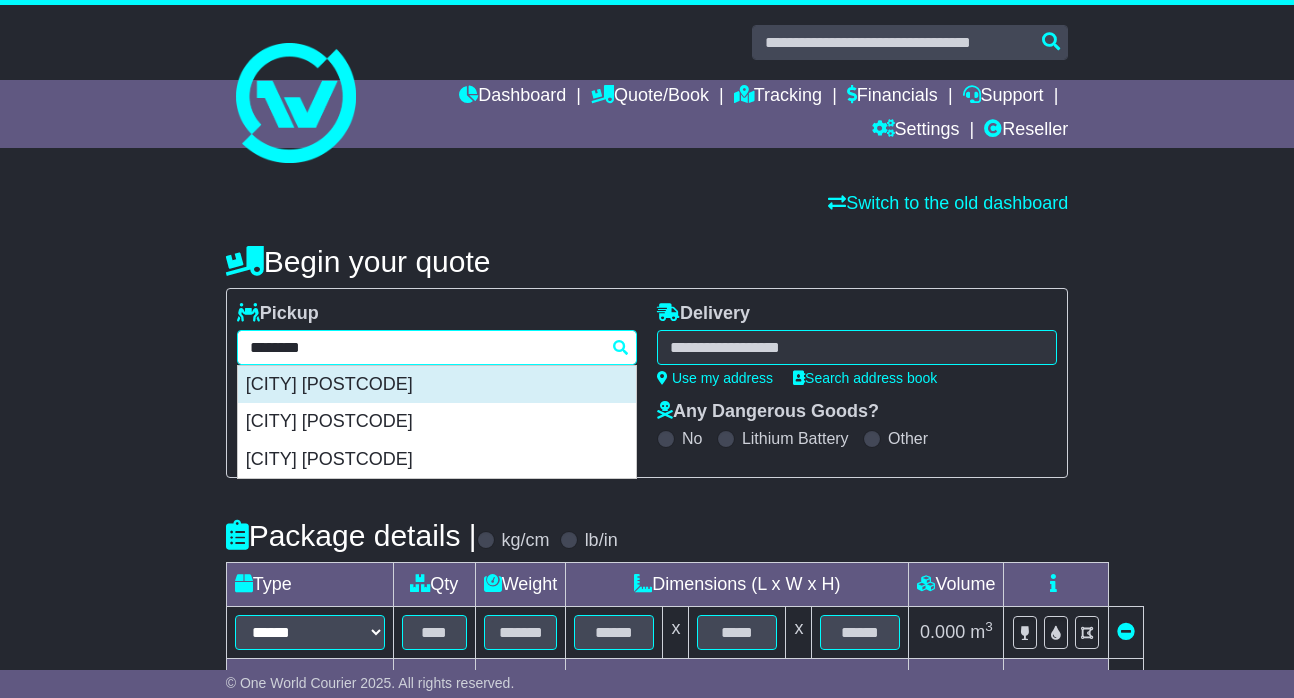 click on "ROCKLEA 4106" at bounding box center [437, 385] 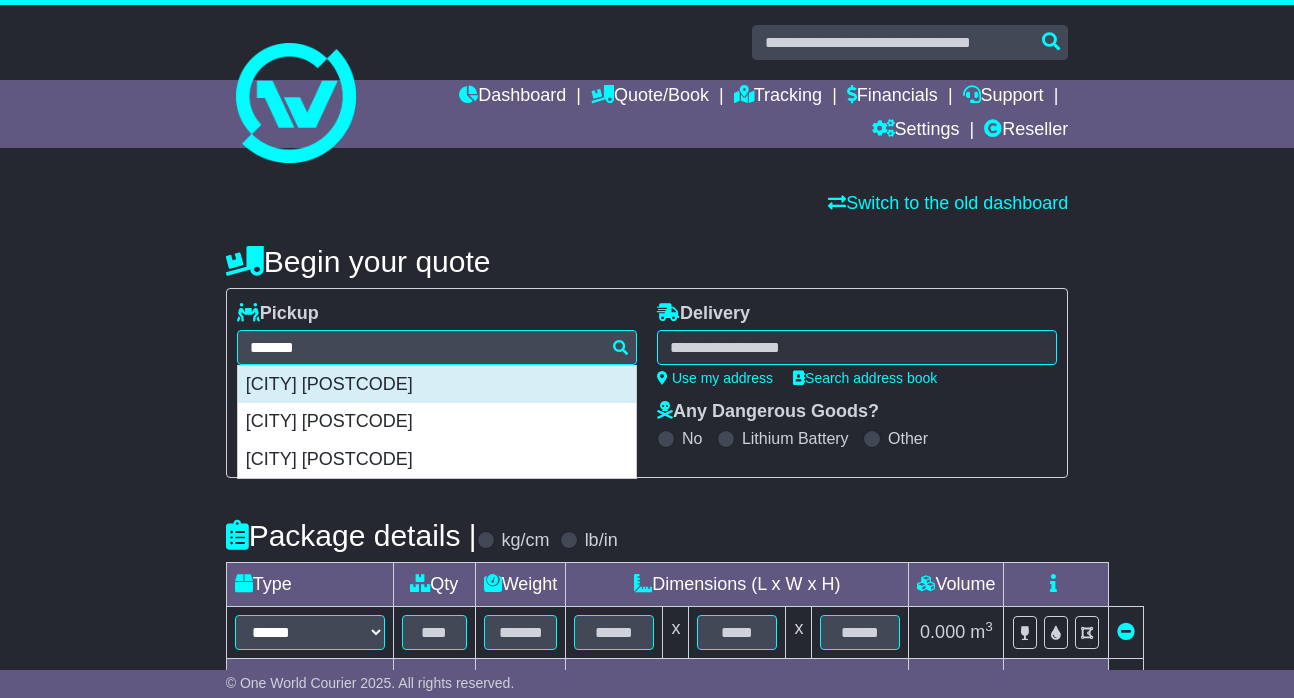 type on "**********" 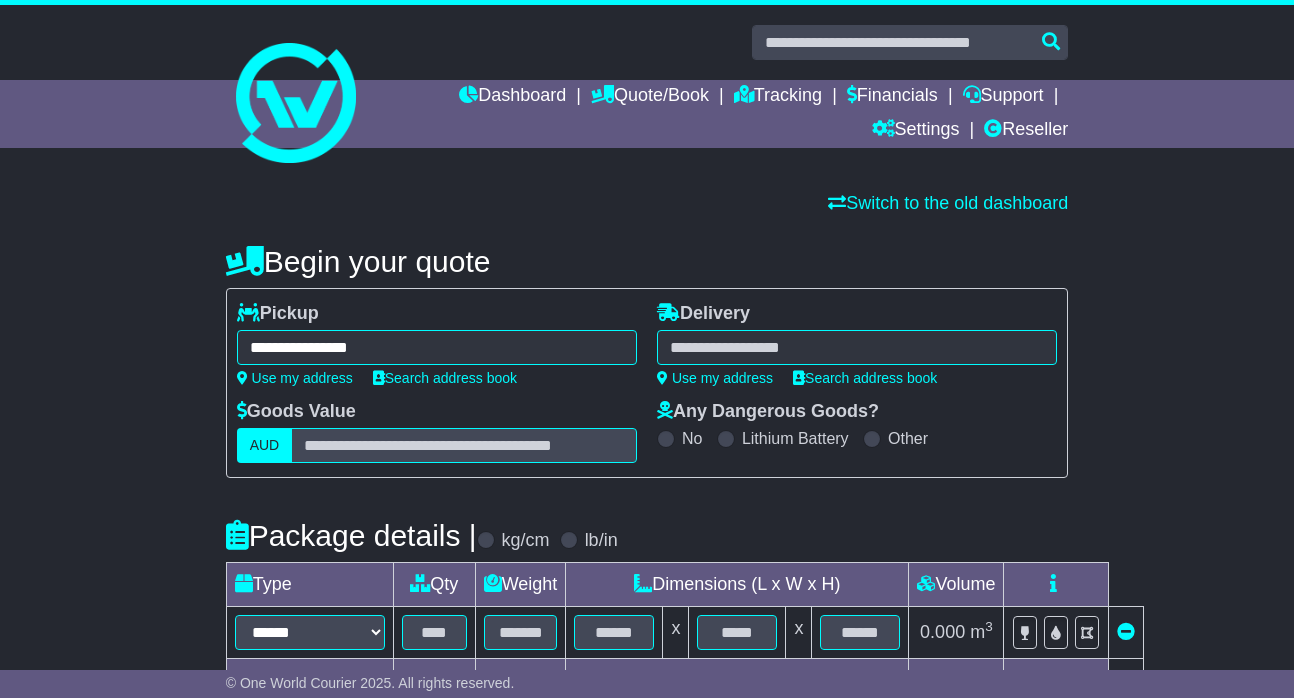 click at bounding box center [857, 347] 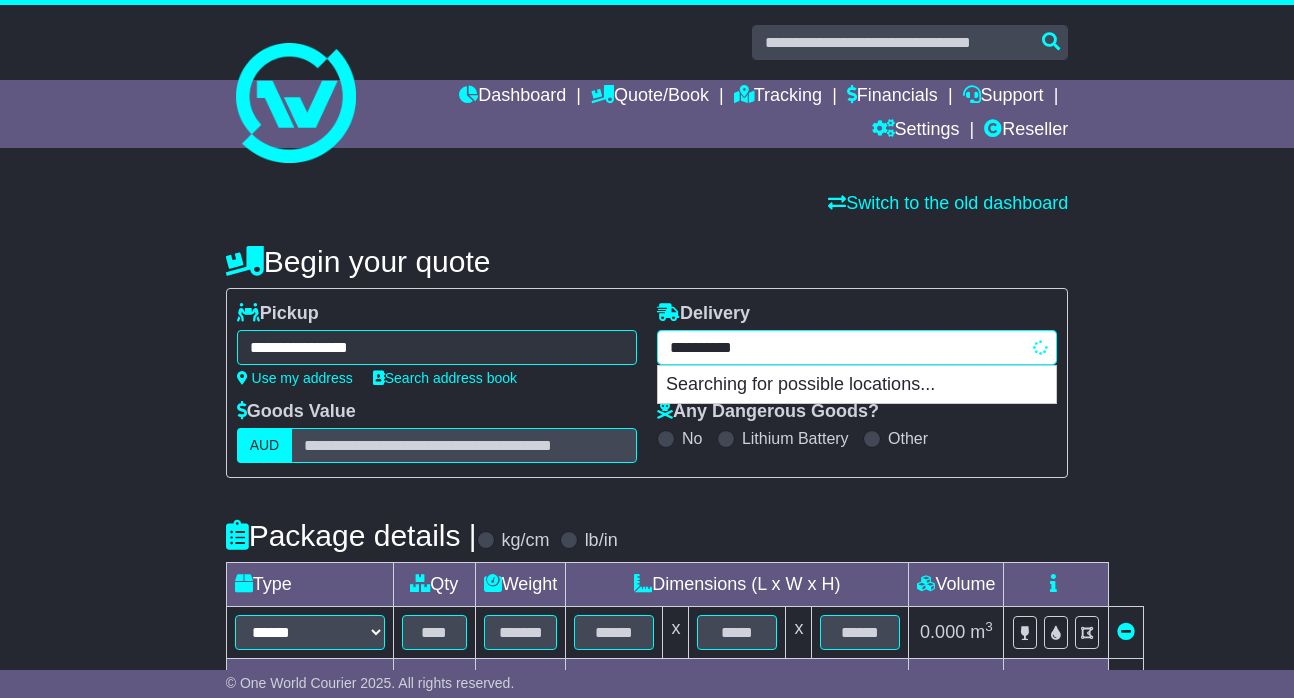 type on "**********" 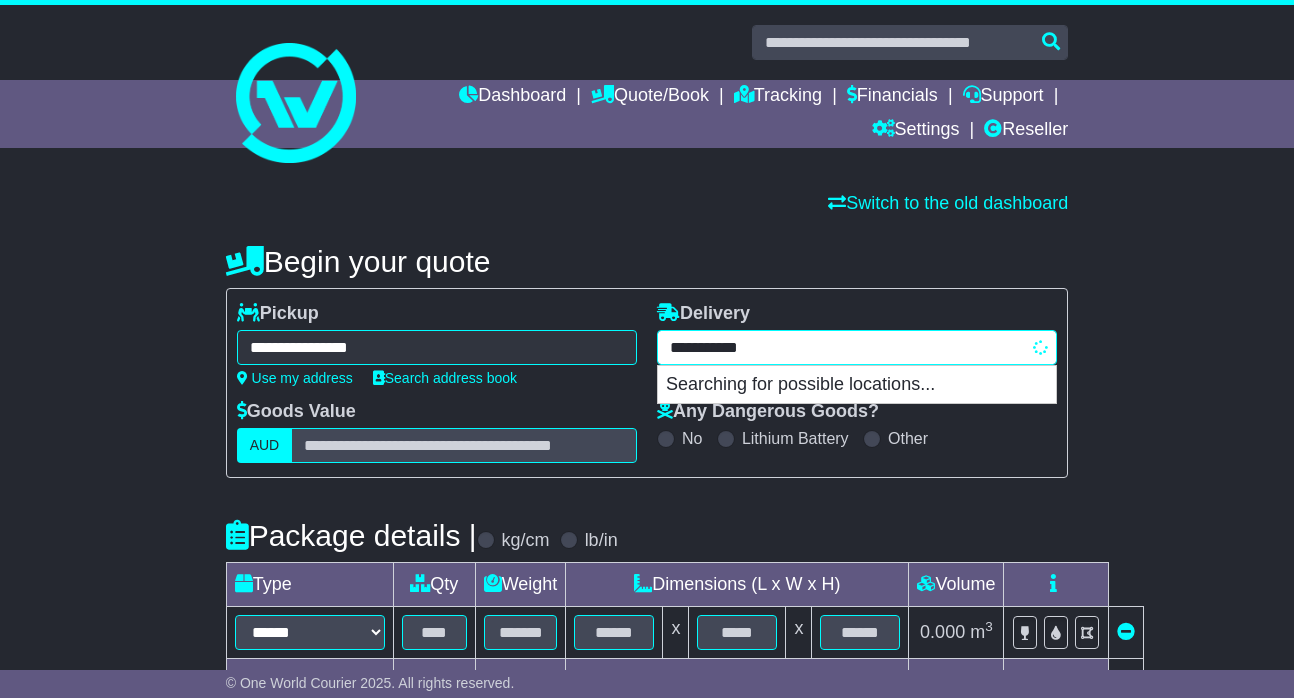 type on "**********" 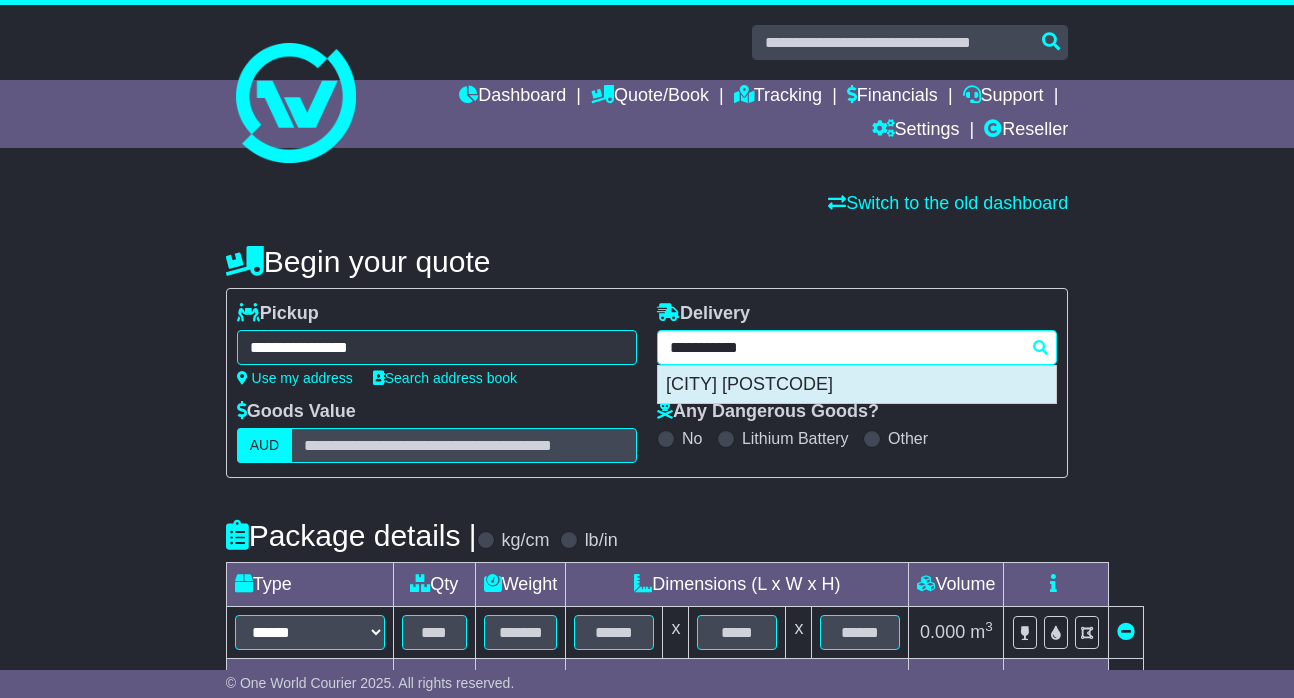 click on "SMEATON GRANGE 2567" at bounding box center [857, 385] 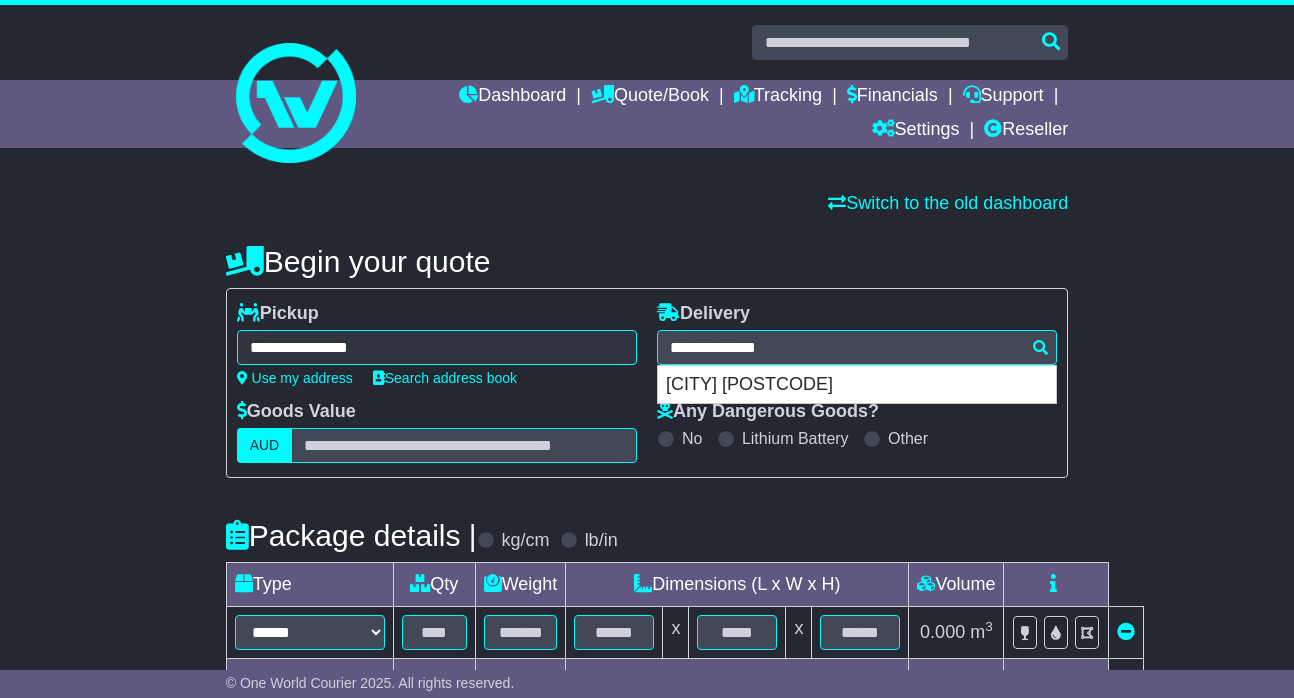 type on "**********" 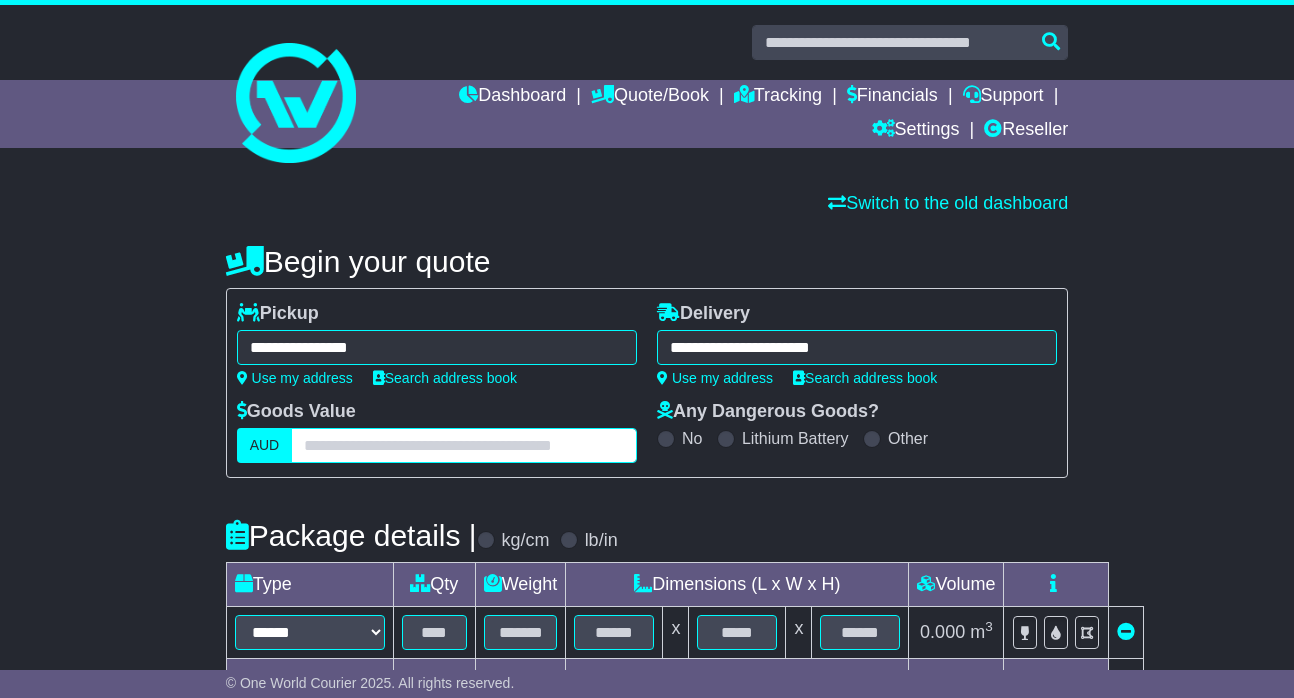 click at bounding box center [464, 445] 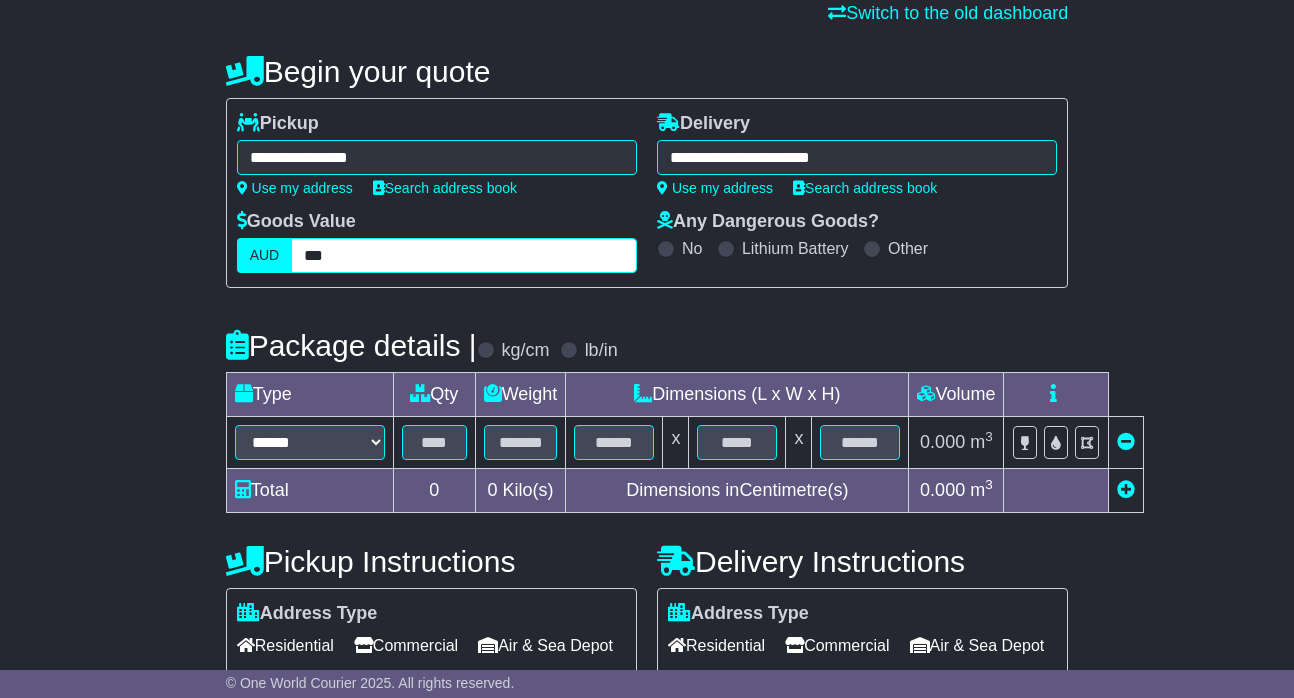 scroll, scrollTop: 193, scrollLeft: 0, axis: vertical 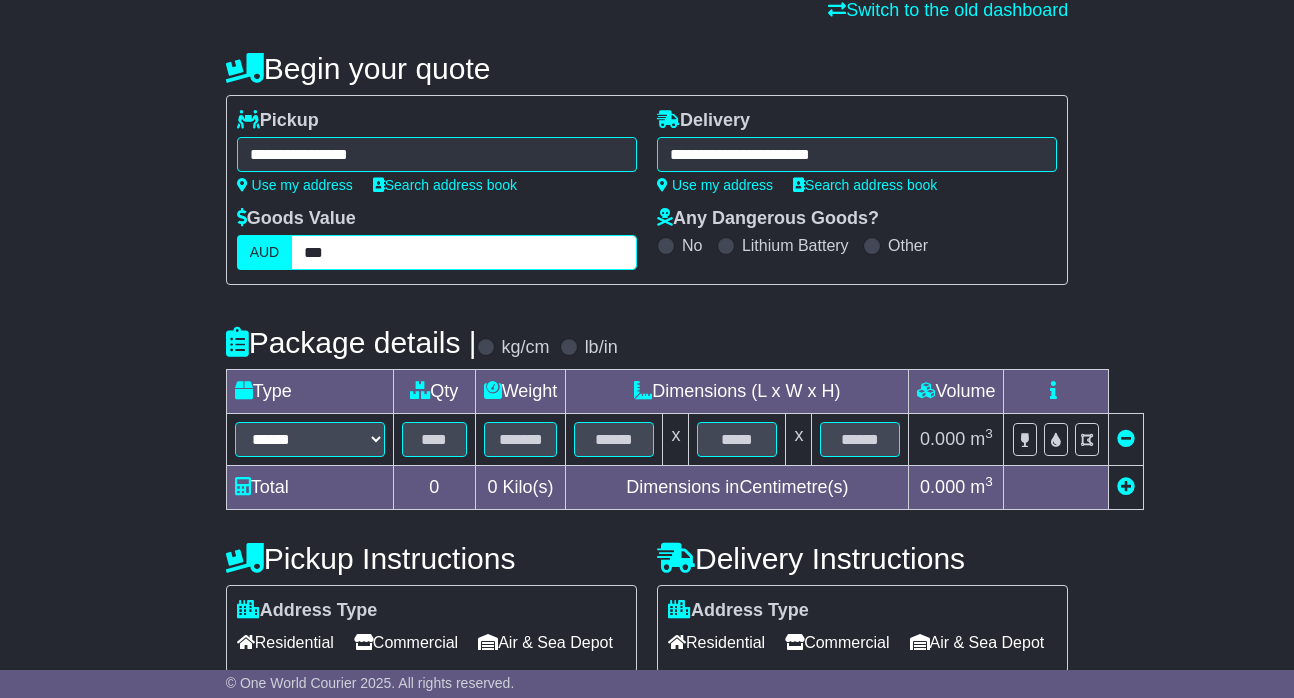 type on "***" 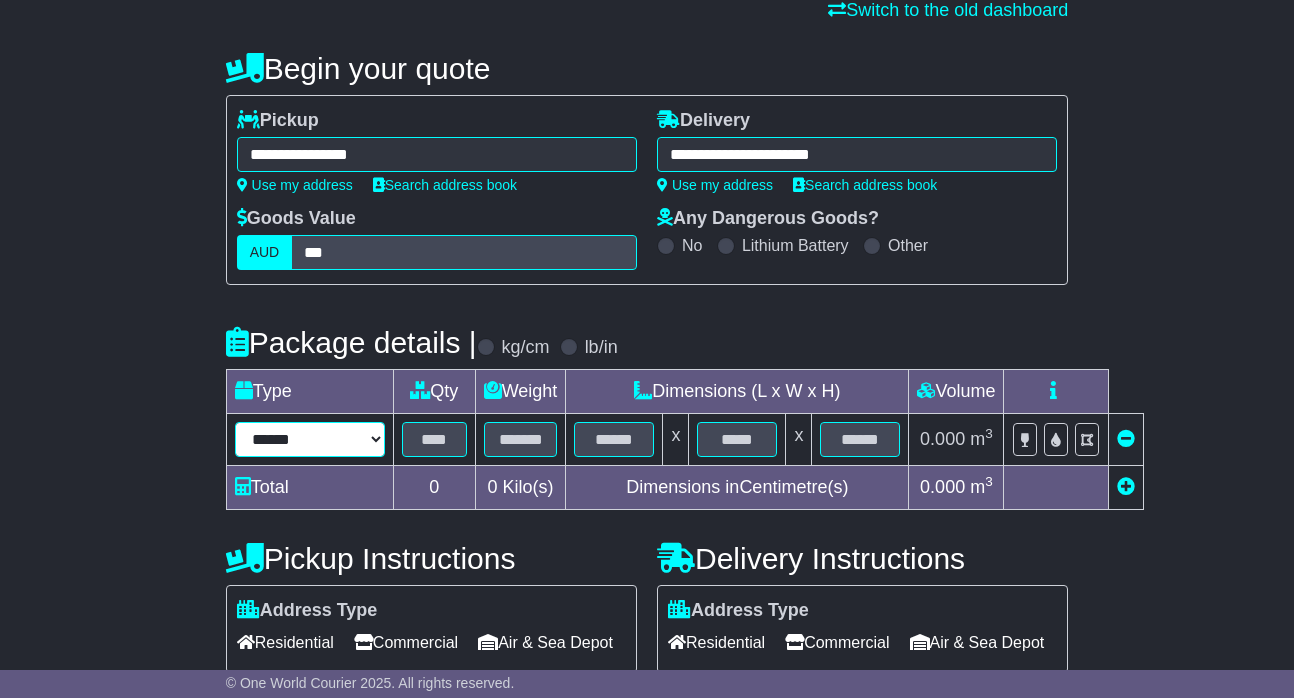 click on "****** ****** *** ******** ***** **** **** ****** *** *******" at bounding box center (310, 439) 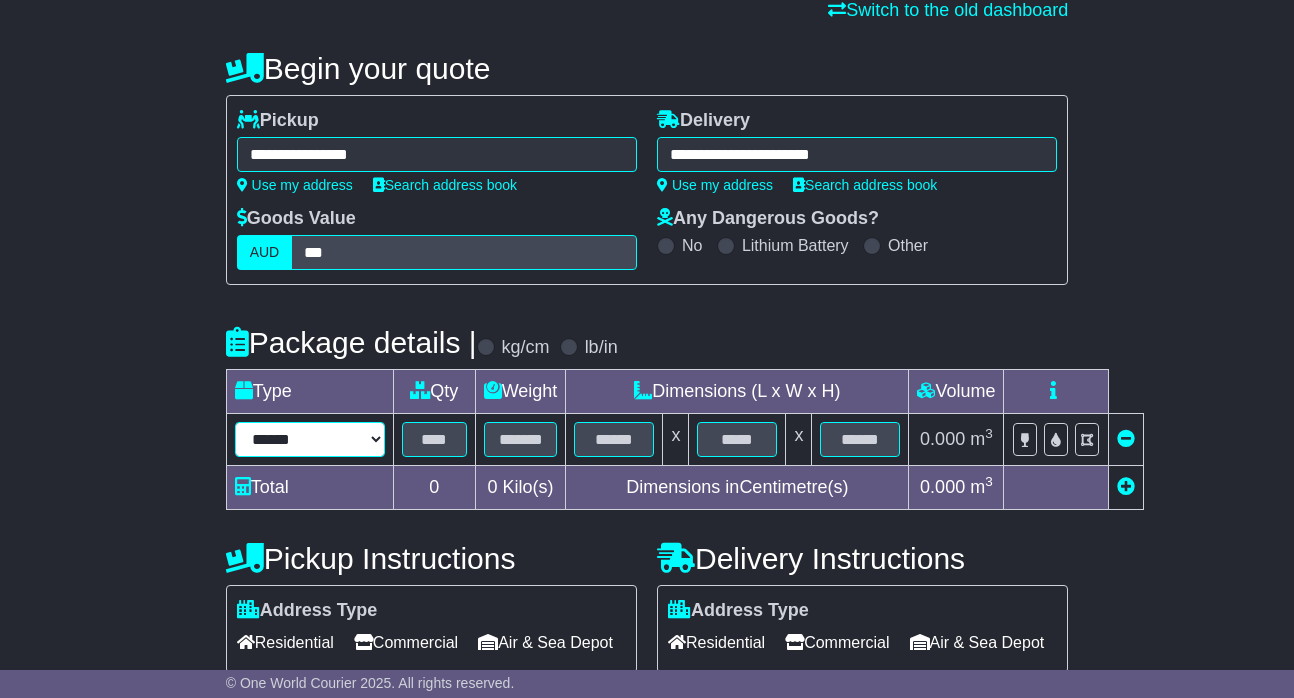 select on "****" 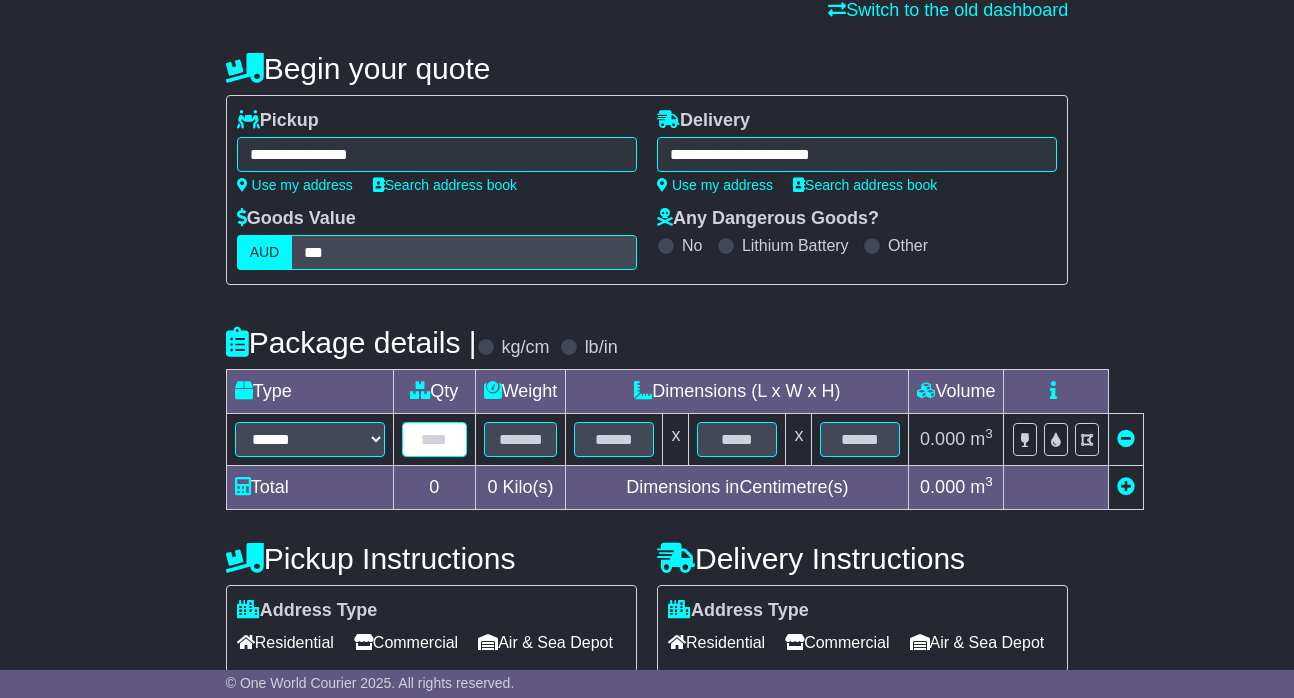 click at bounding box center [434, 439] 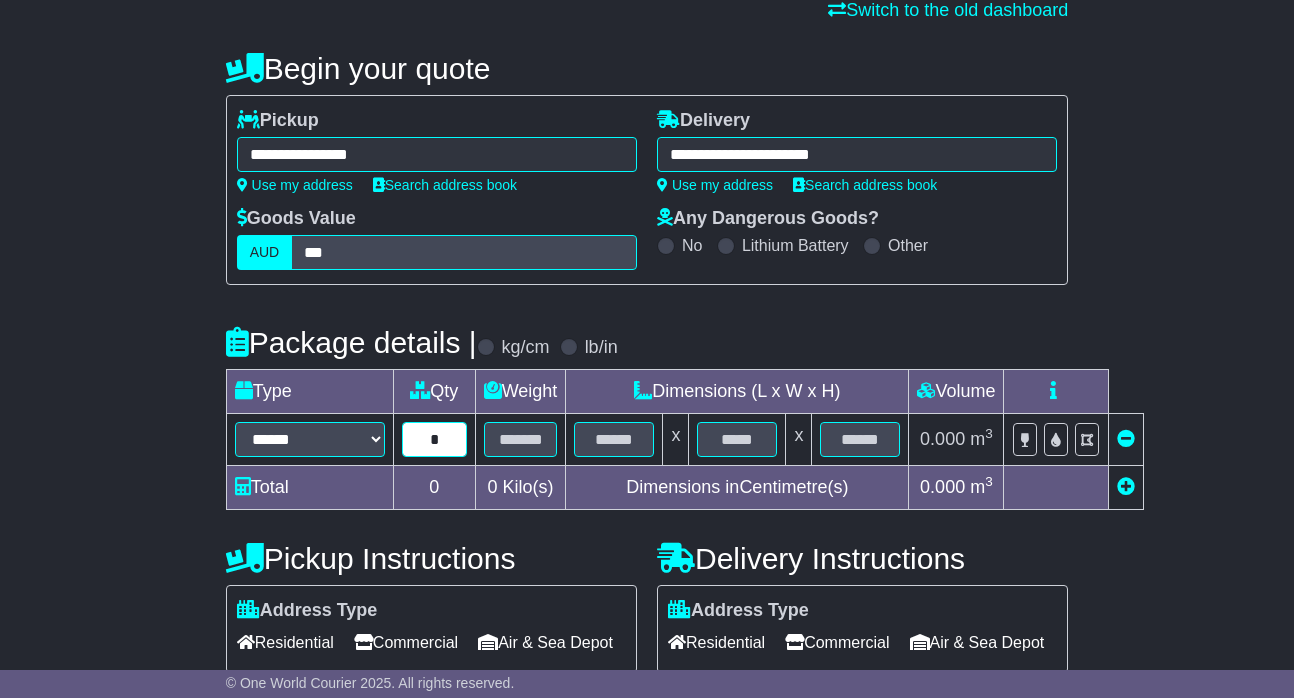 type on "*" 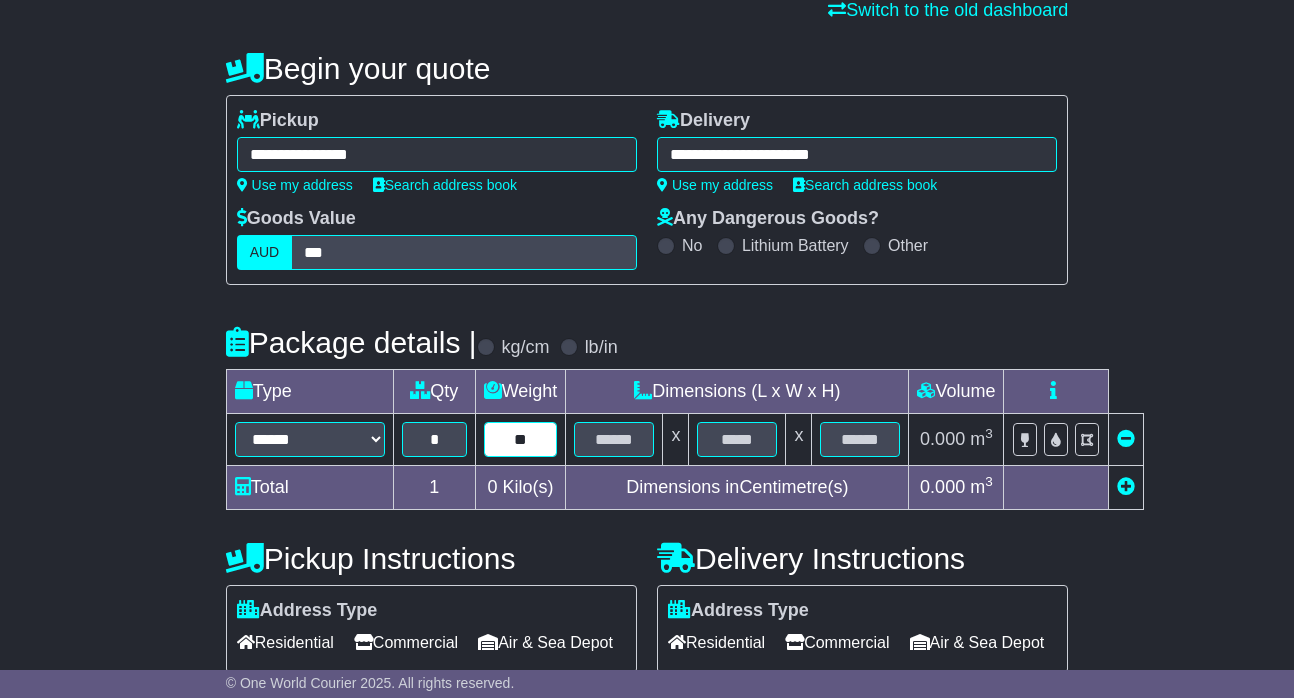 type on "**" 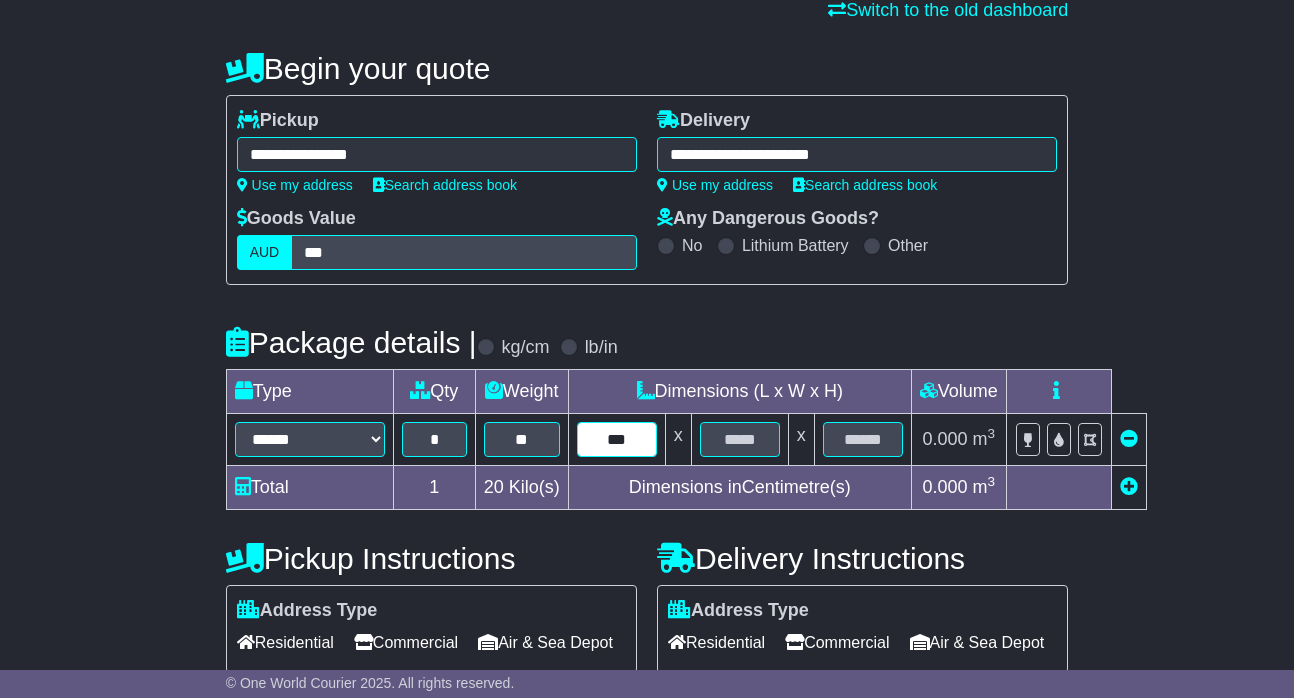 type on "***" 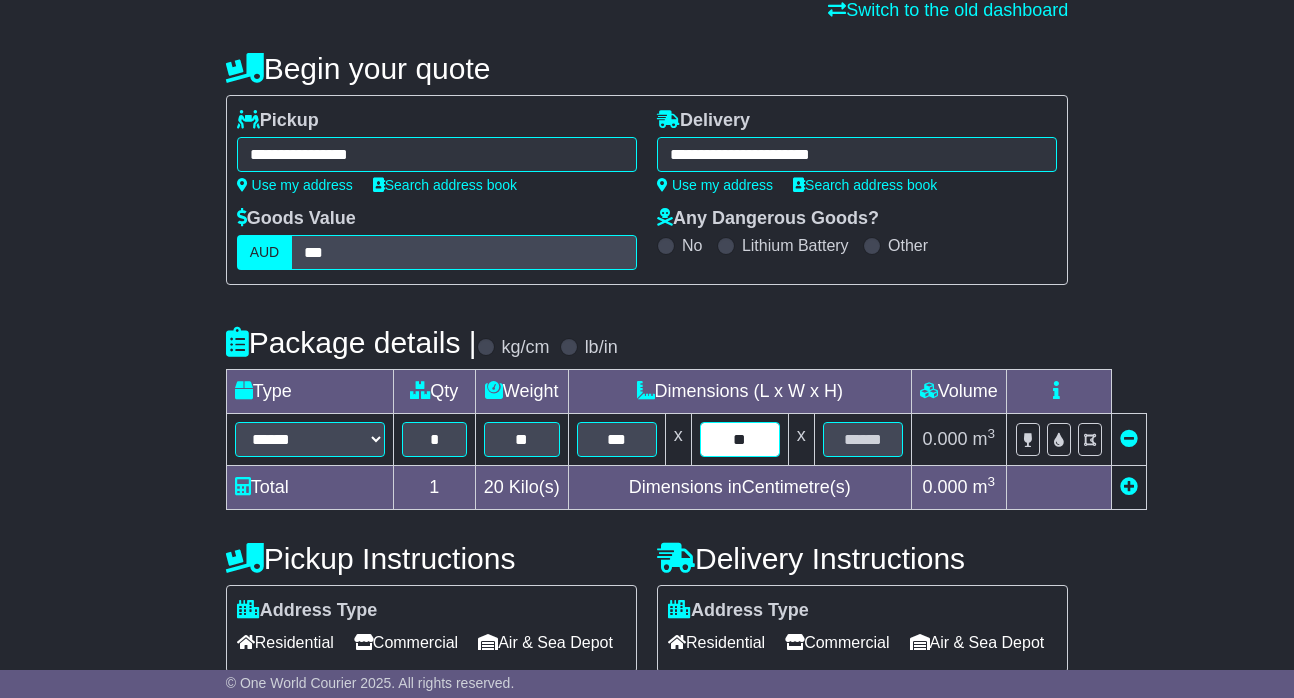 type on "**" 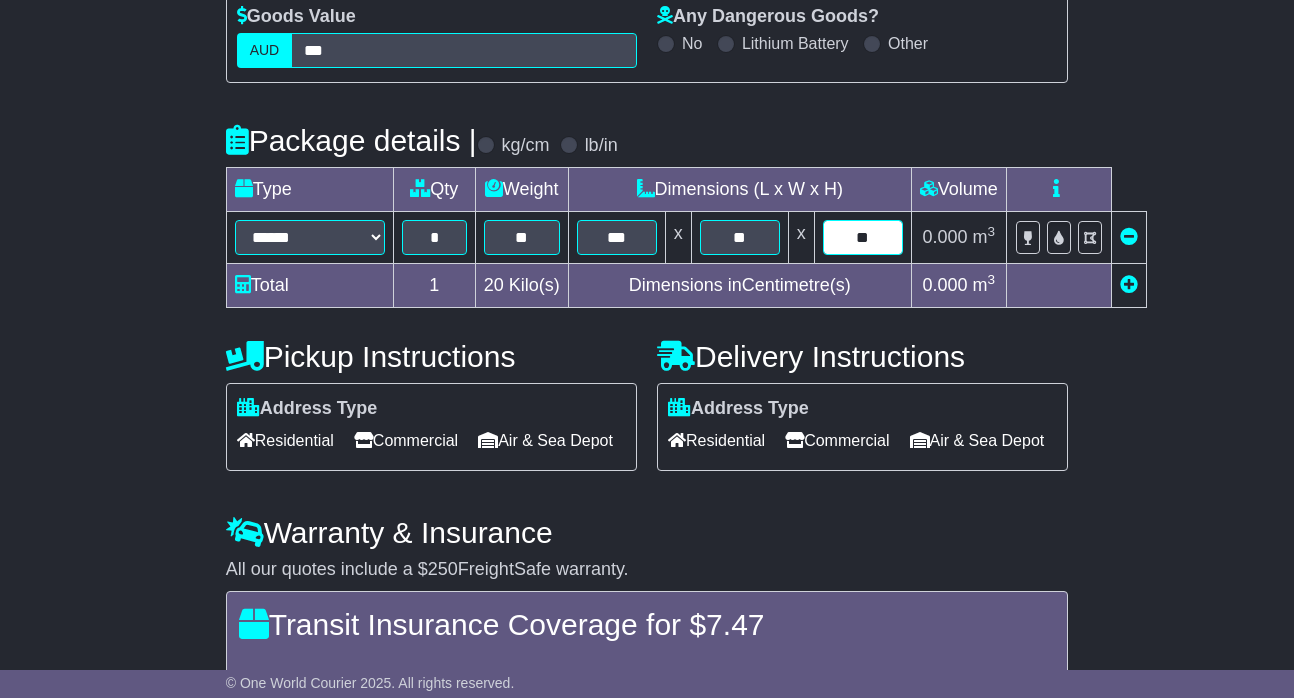 scroll, scrollTop: 396, scrollLeft: 0, axis: vertical 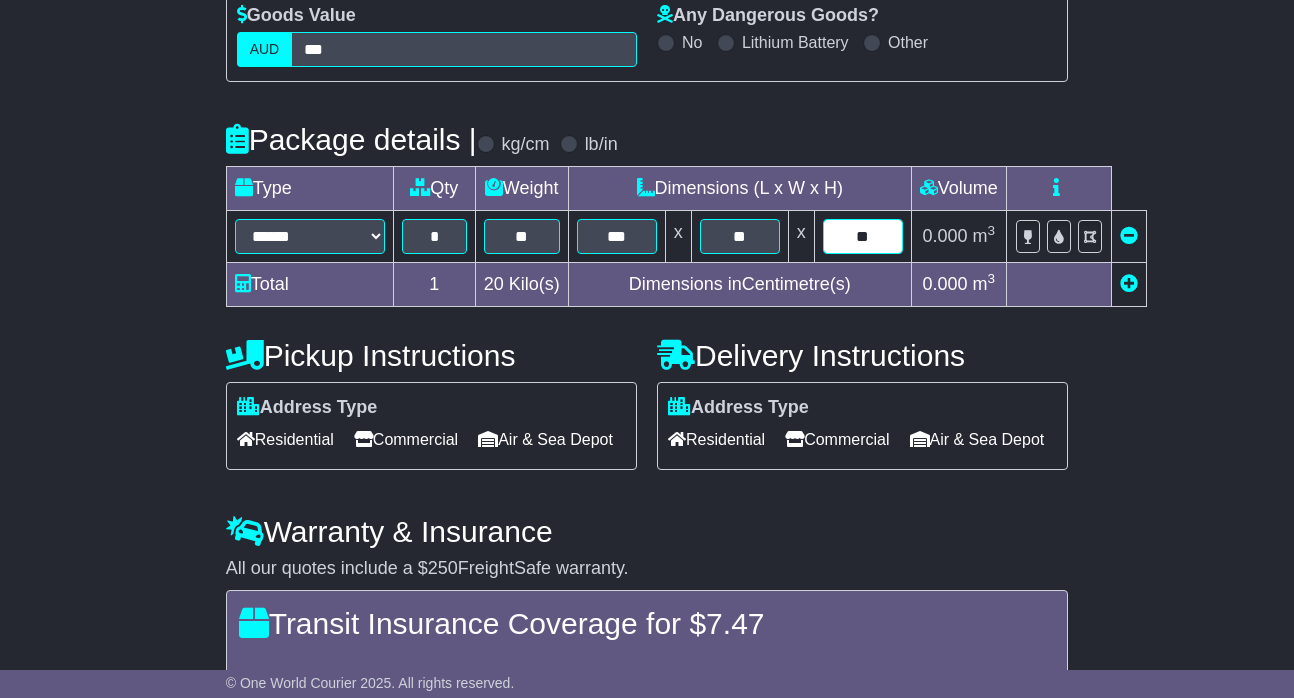 type on "**" 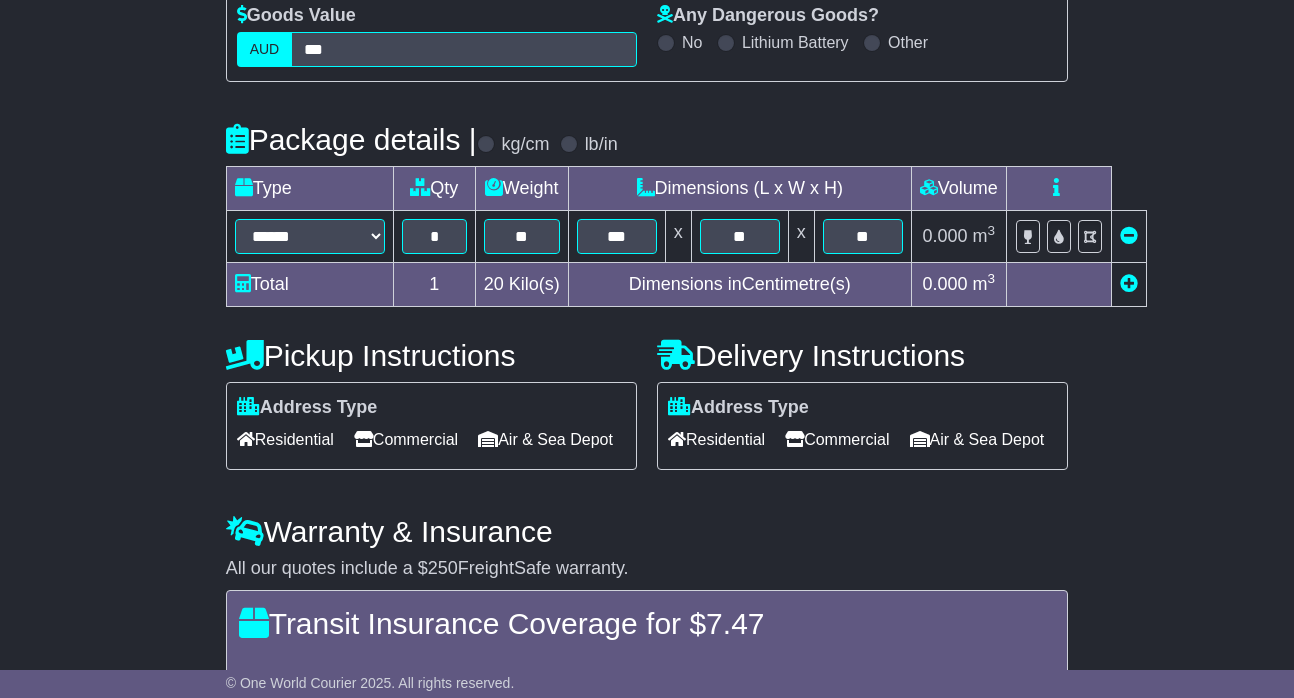click on "Commercial" at bounding box center (406, 439) 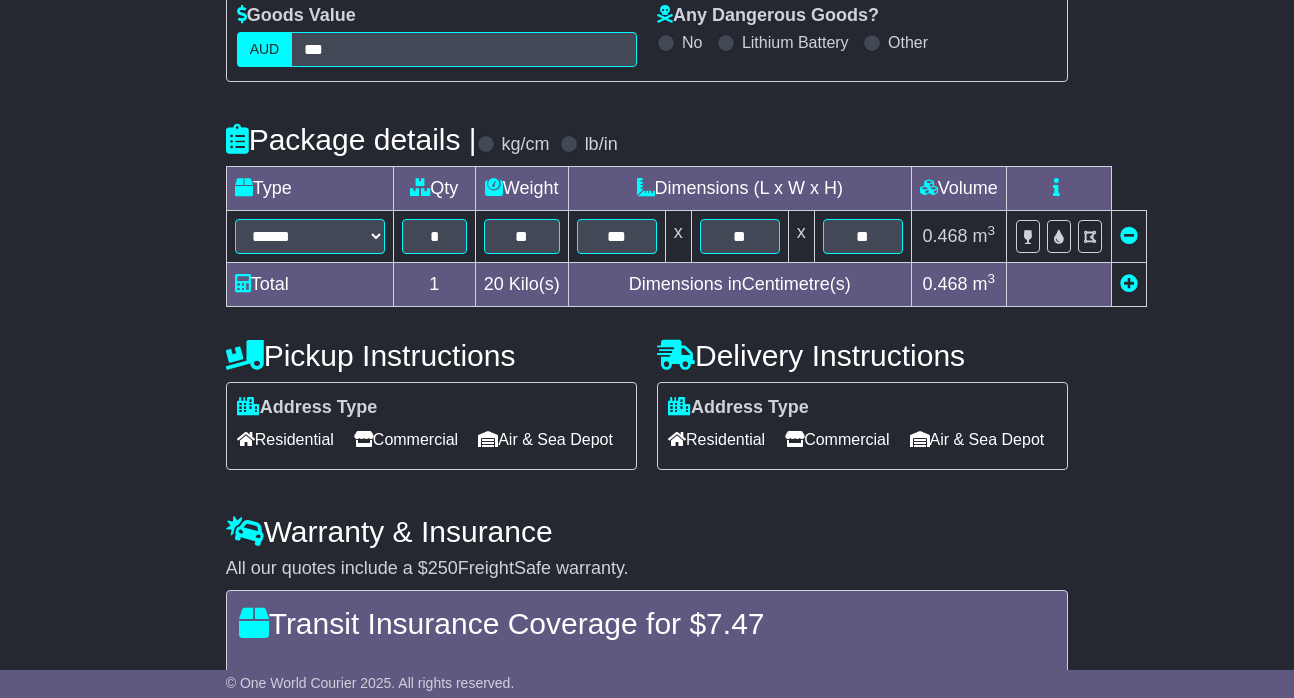 click on "Commercial" at bounding box center (837, 439) 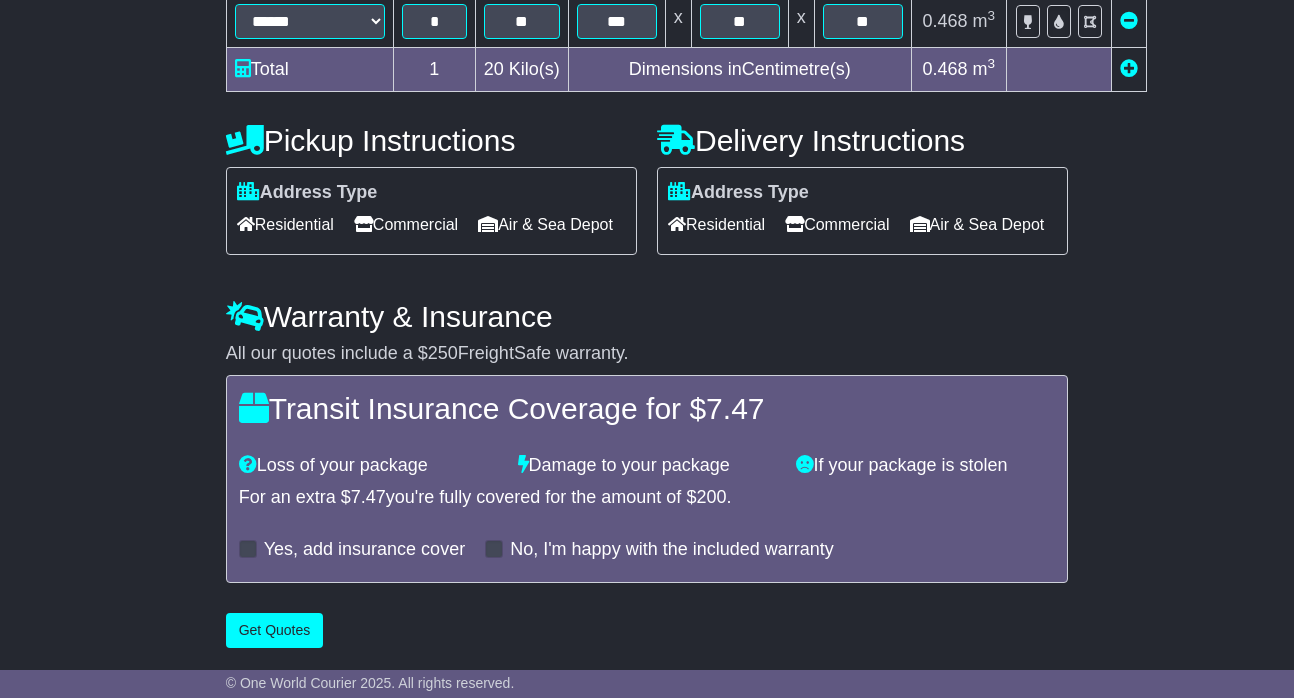 scroll, scrollTop: 639, scrollLeft: 0, axis: vertical 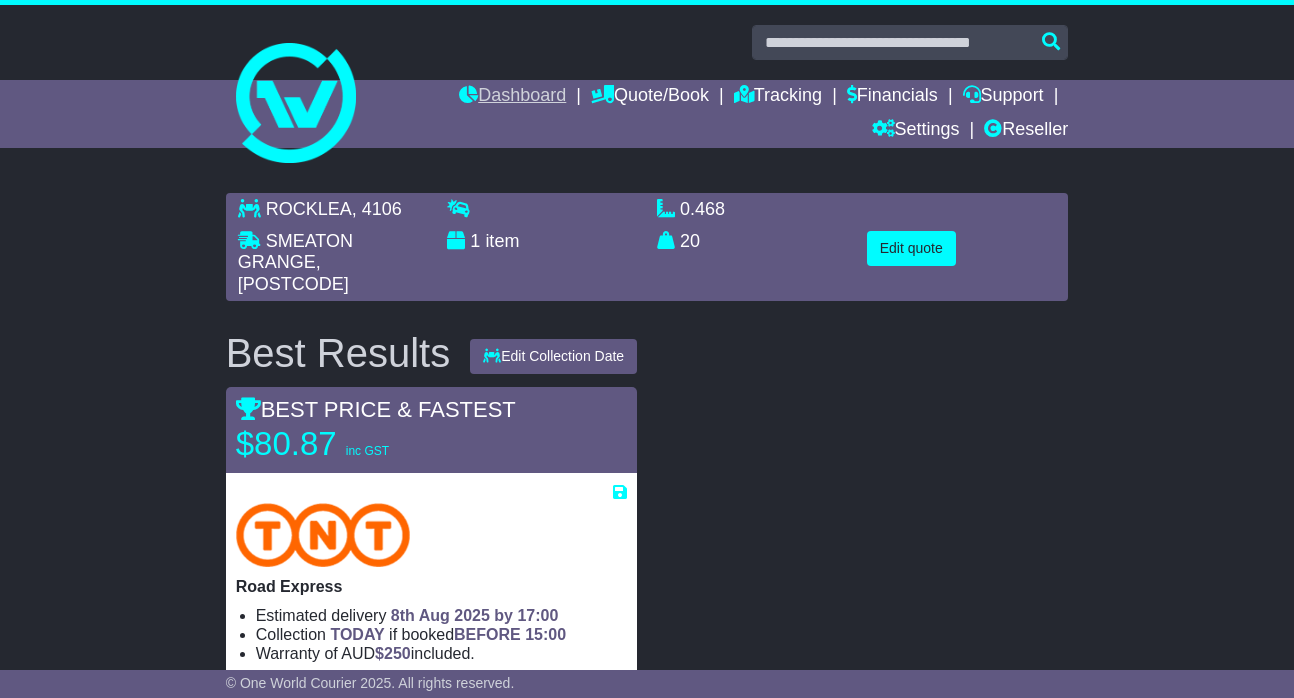 click on "Dashboard" at bounding box center (512, 97) 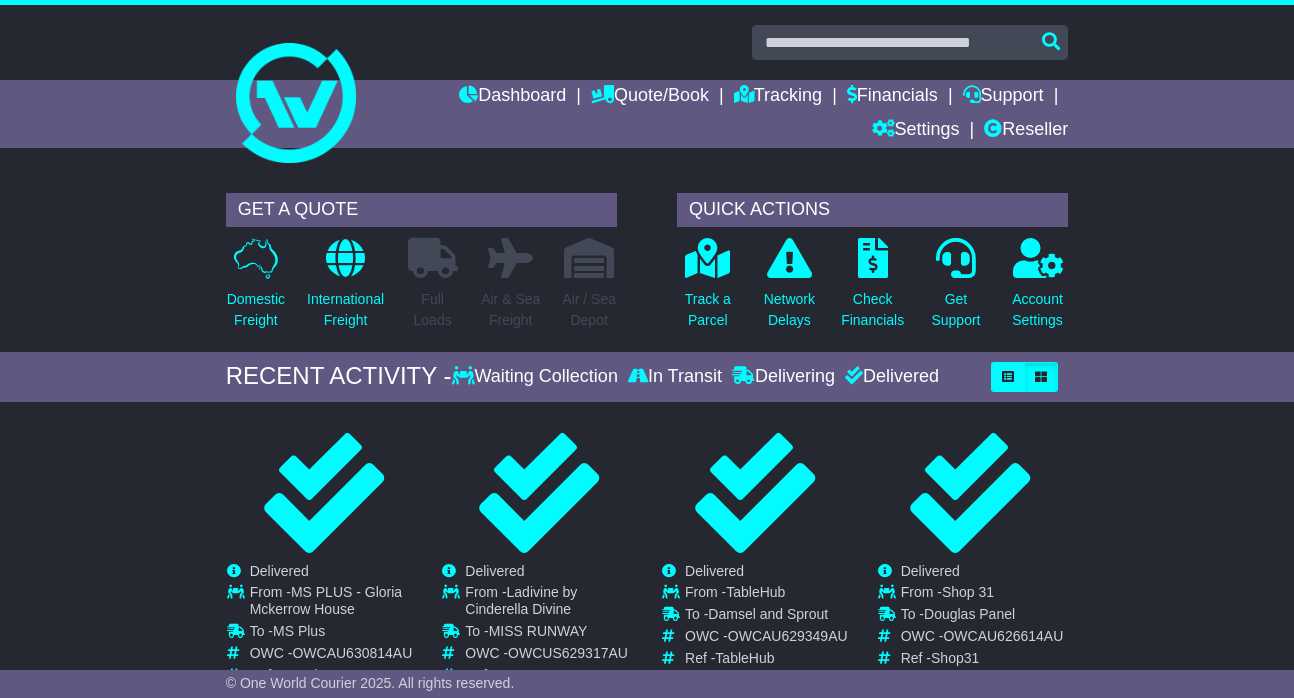 scroll, scrollTop: 0, scrollLeft: 0, axis: both 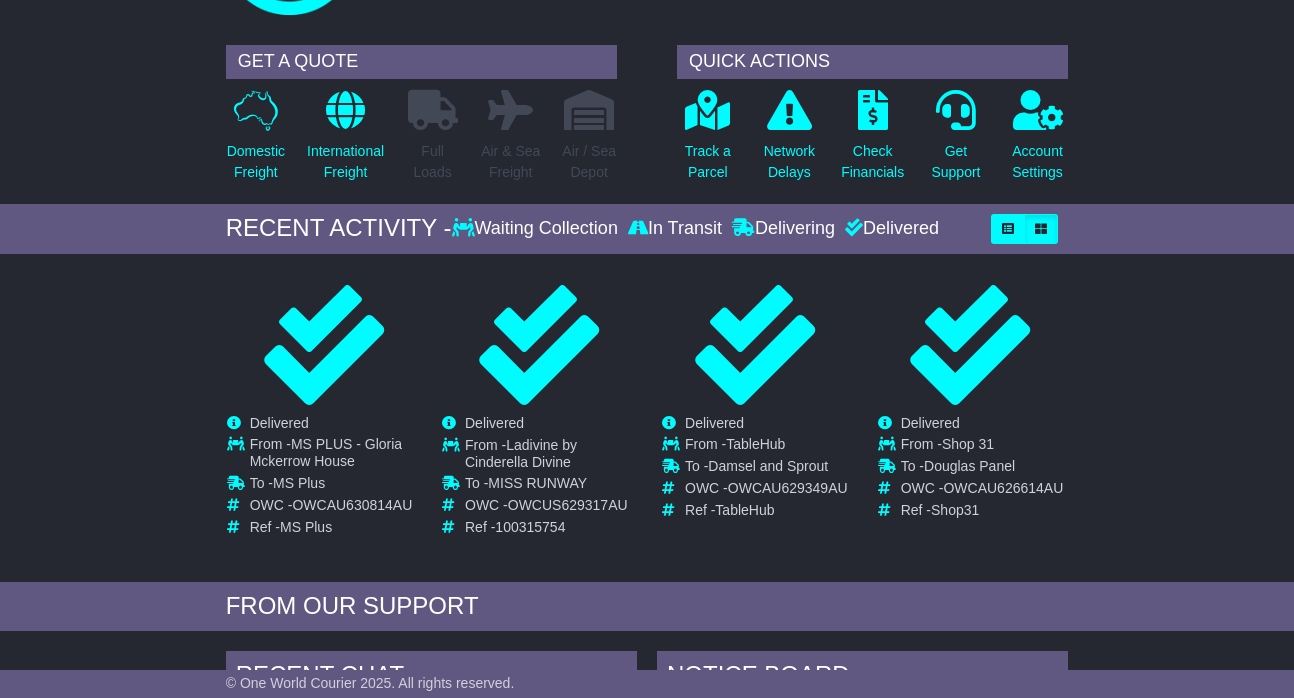 click on "Delivered" at bounding box center (889, 229) 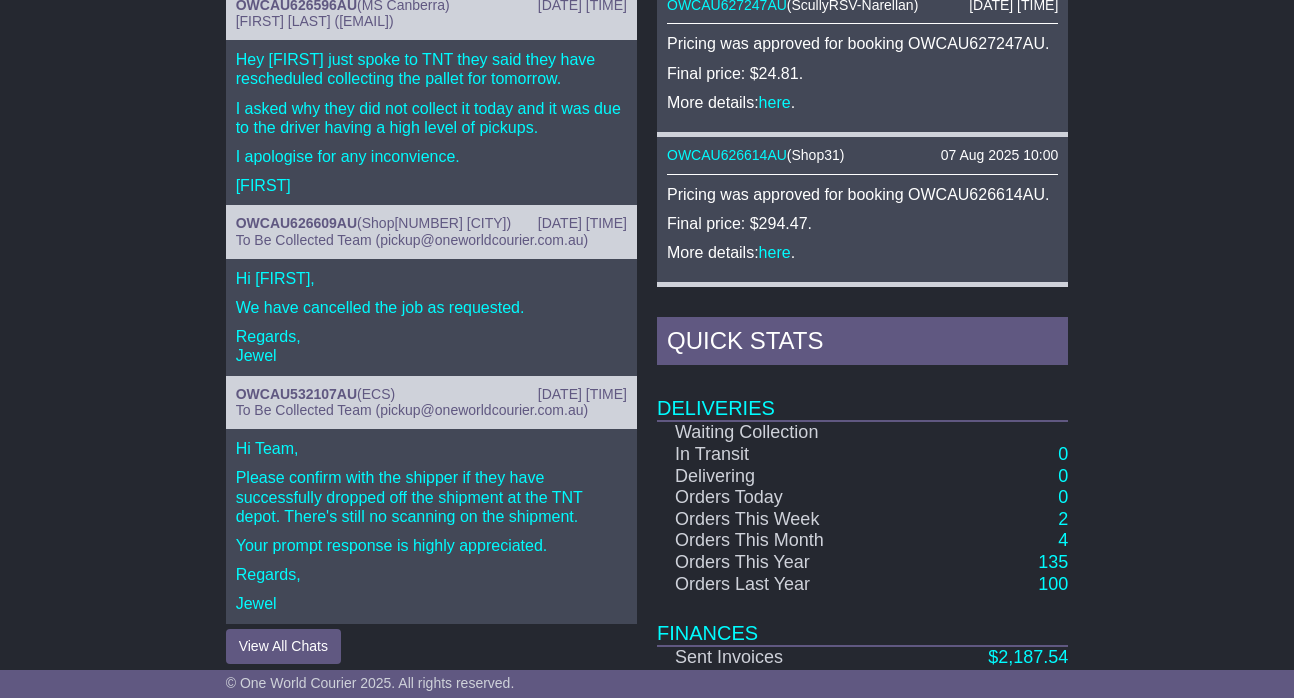 scroll, scrollTop: 875, scrollLeft: 0, axis: vertical 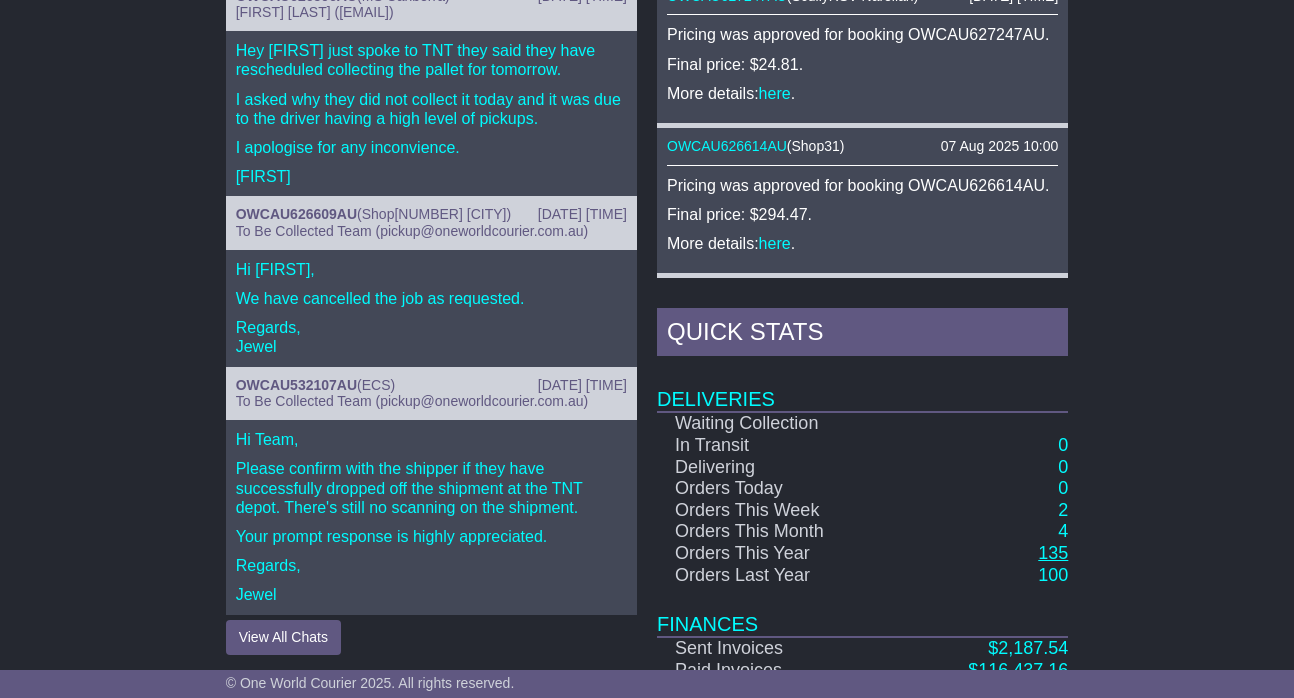 click on "135" at bounding box center (1053, 553) 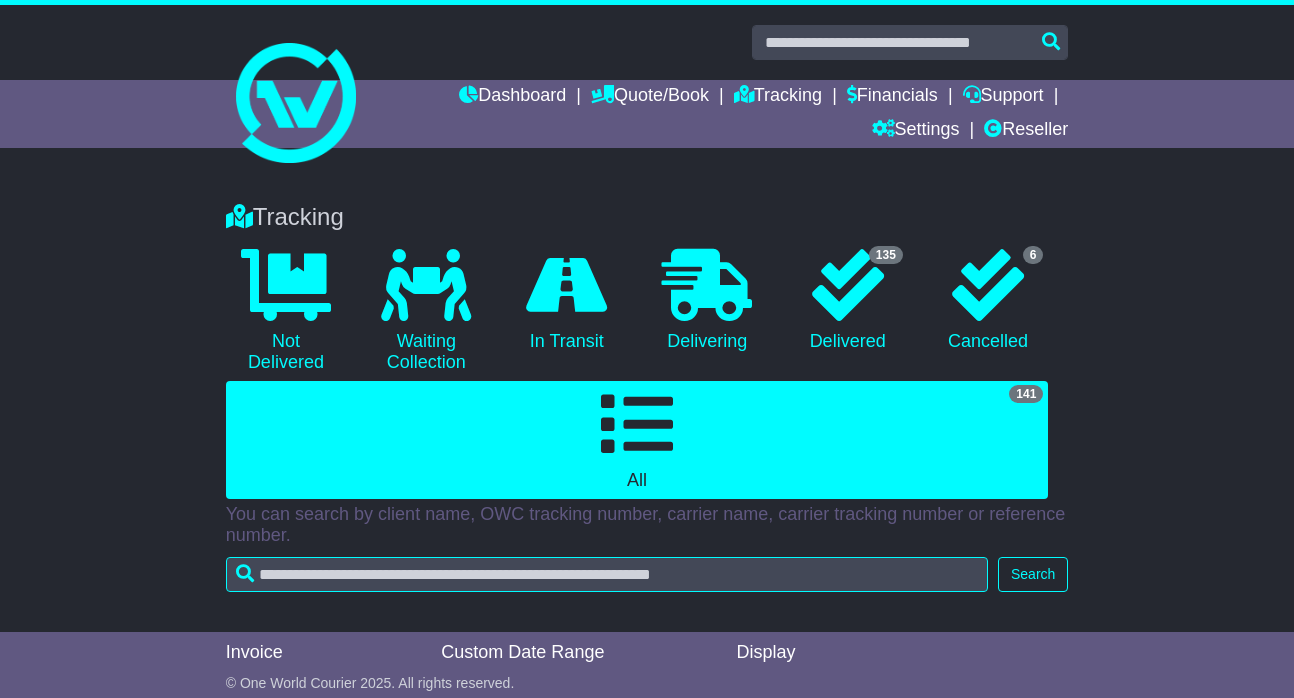 scroll, scrollTop: 0, scrollLeft: 0, axis: both 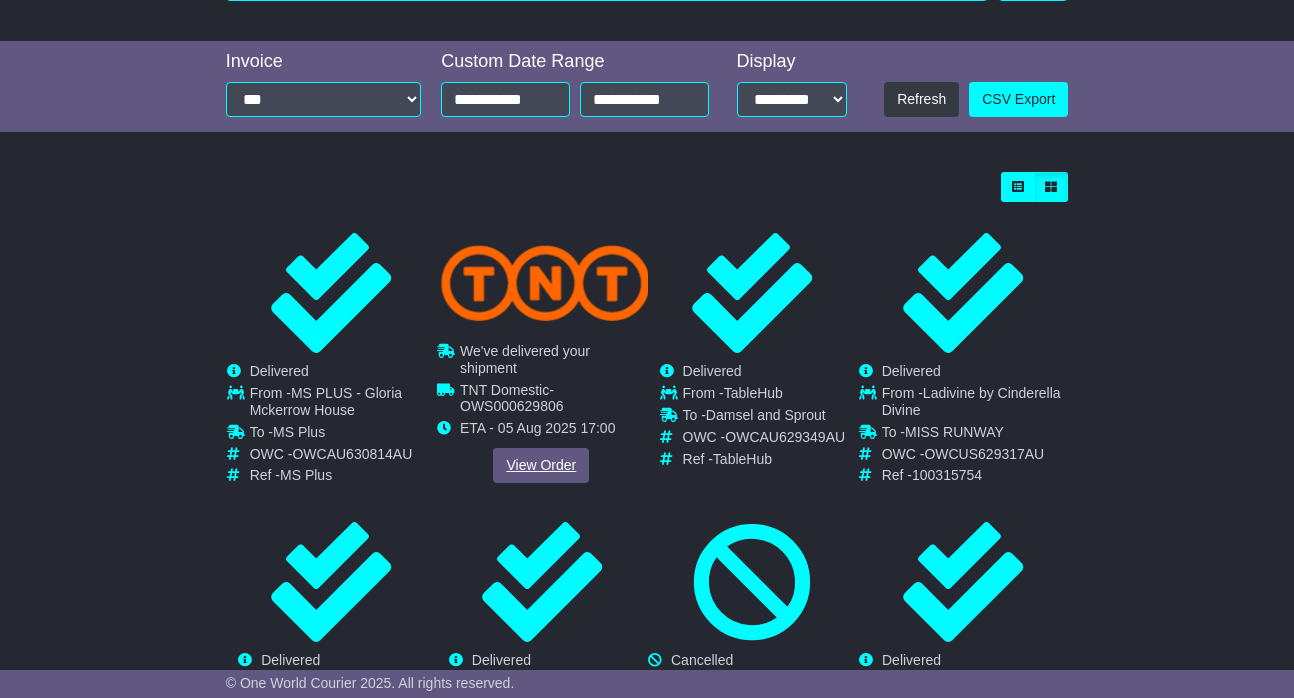 click on "View Order" at bounding box center (542, 465) 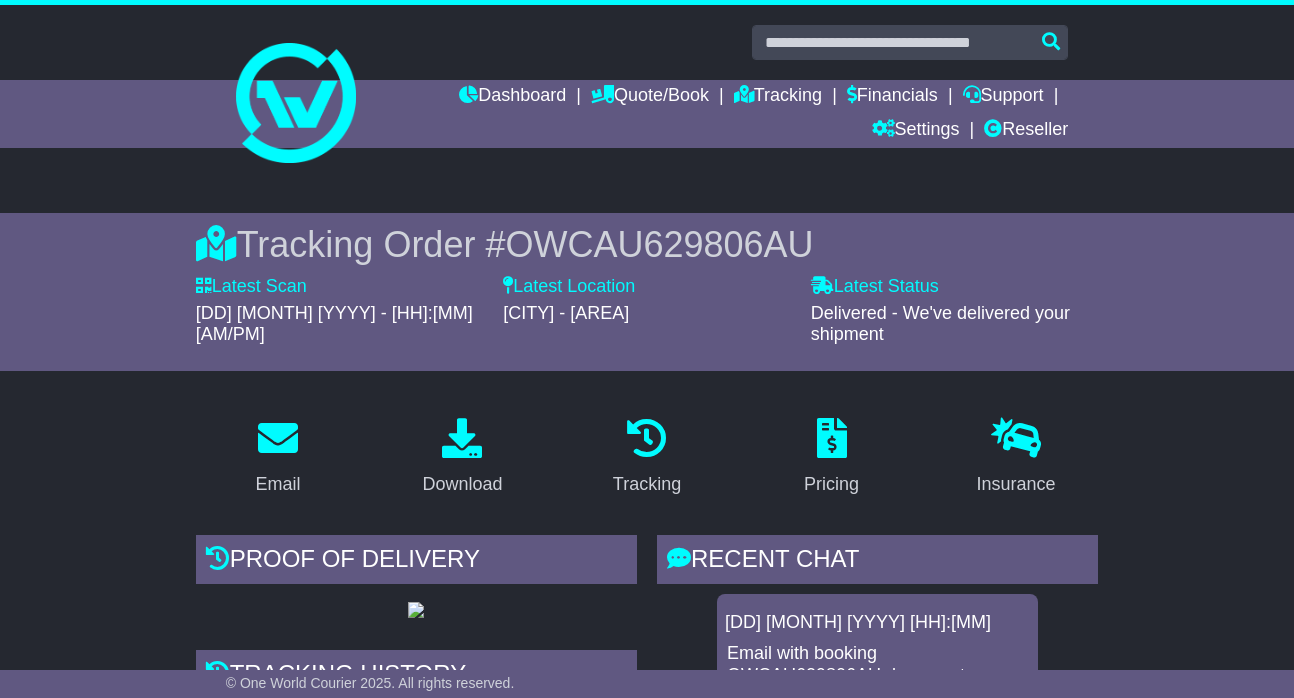 scroll, scrollTop: 0, scrollLeft: 0, axis: both 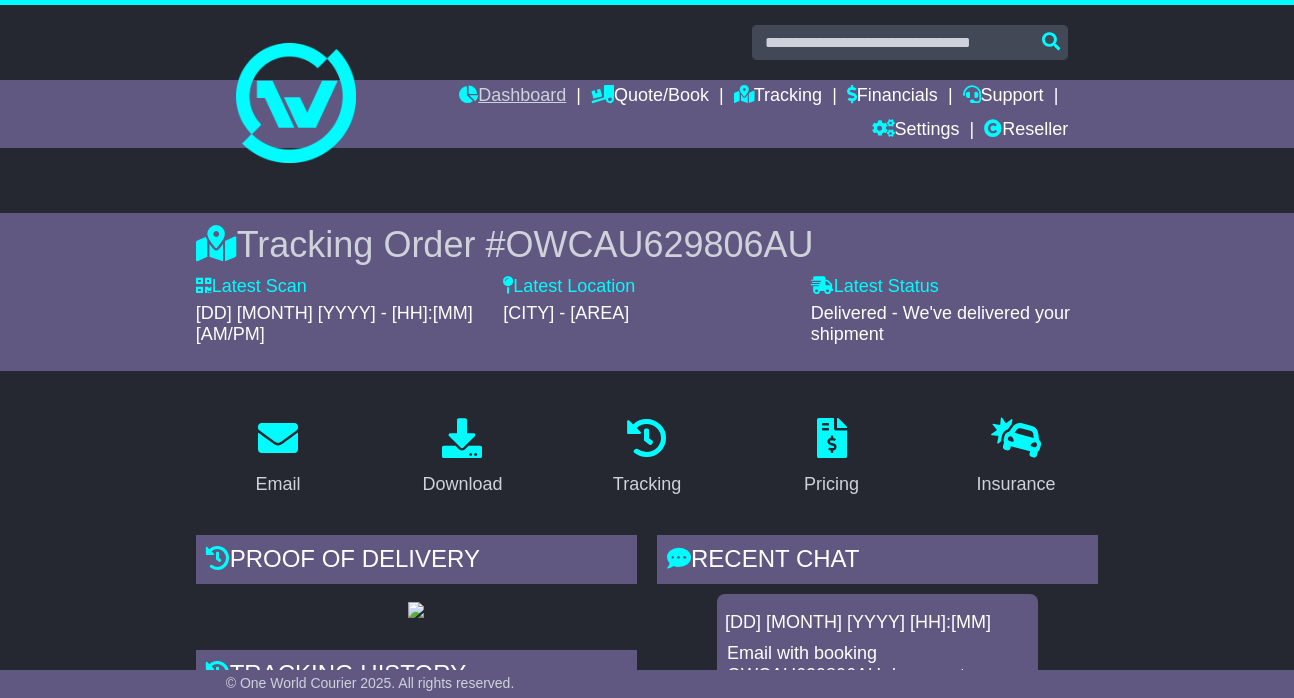 click on "Dashboard" at bounding box center (512, 97) 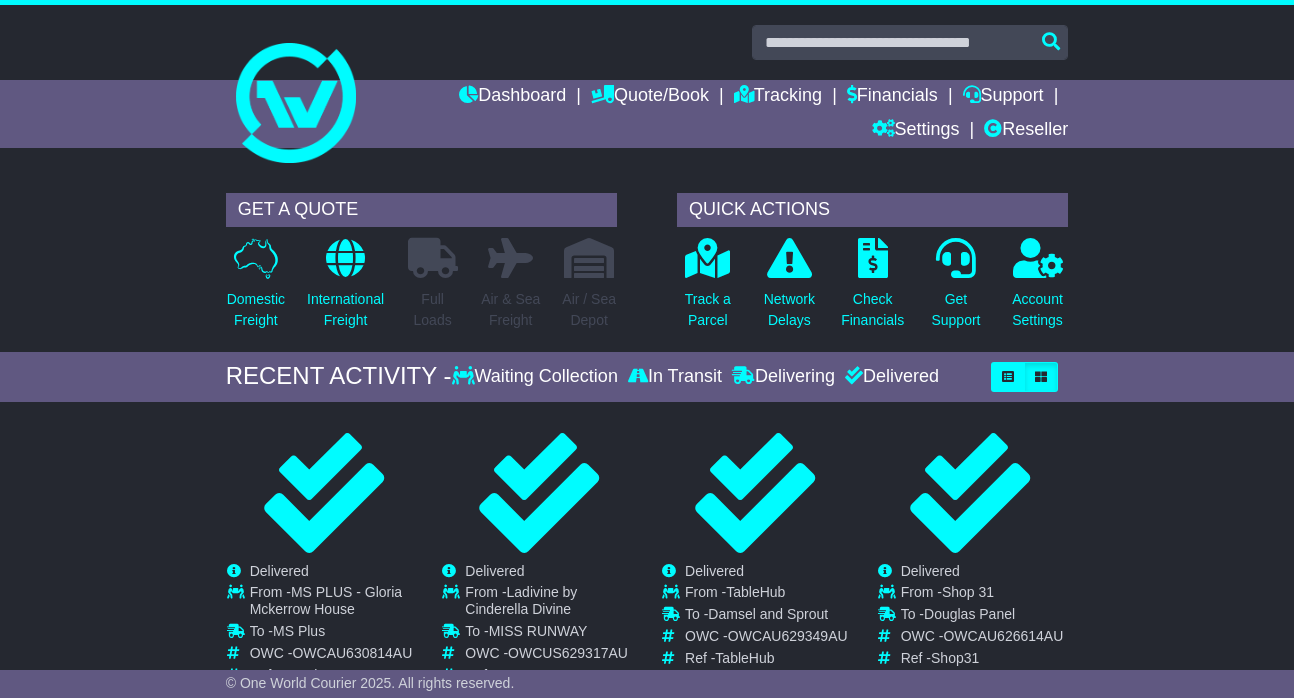 scroll, scrollTop: 0, scrollLeft: 0, axis: both 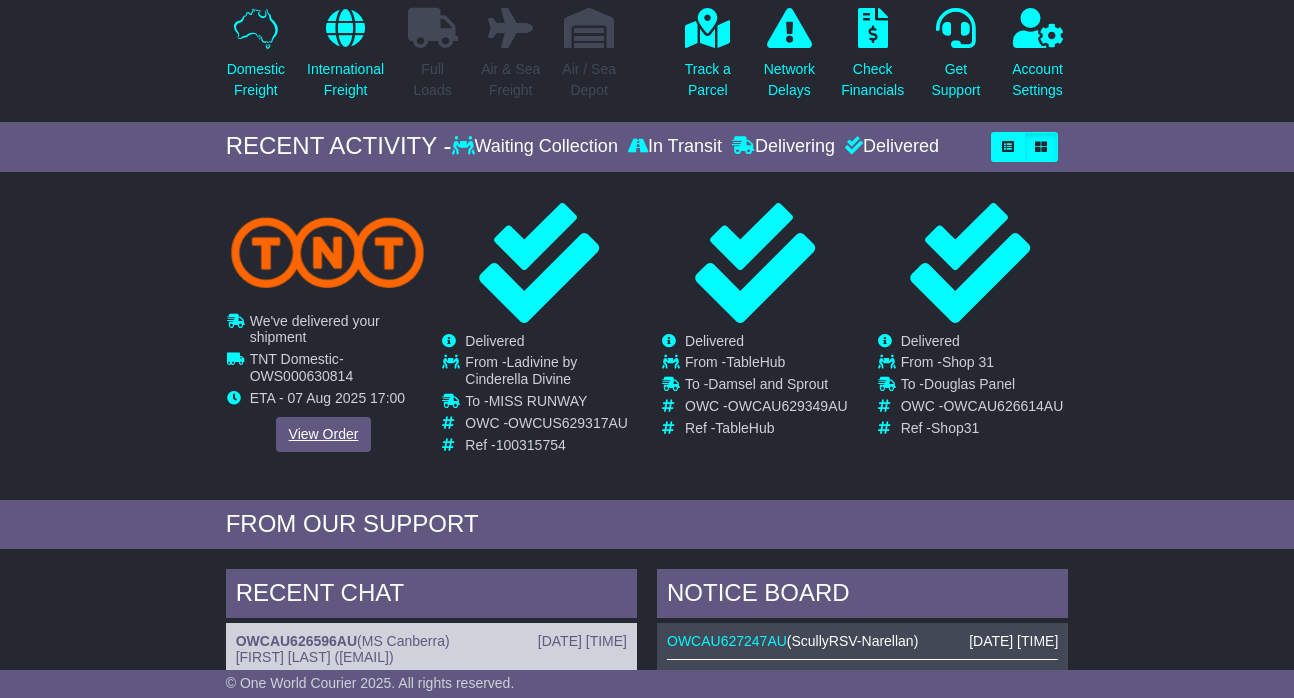 click on "View Order" at bounding box center [324, 434] 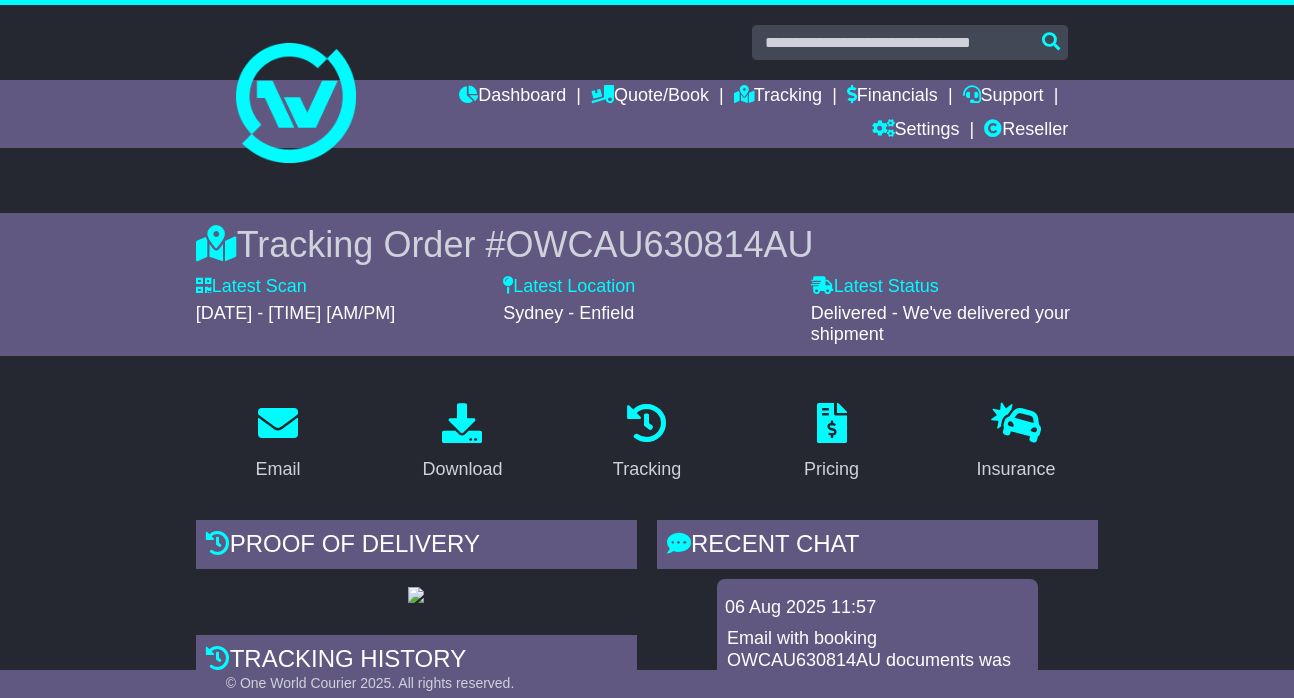 scroll, scrollTop: 0, scrollLeft: 0, axis: both 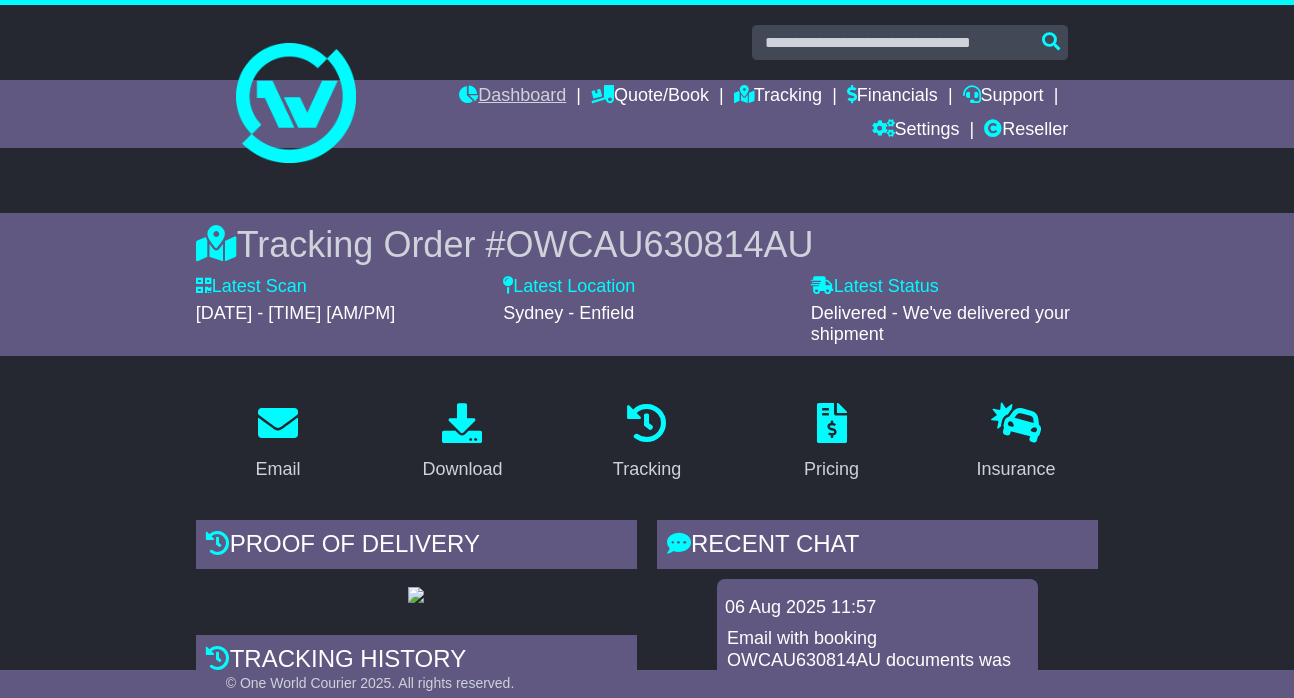 click on "Dashboard" at bounding box center (512, 97) 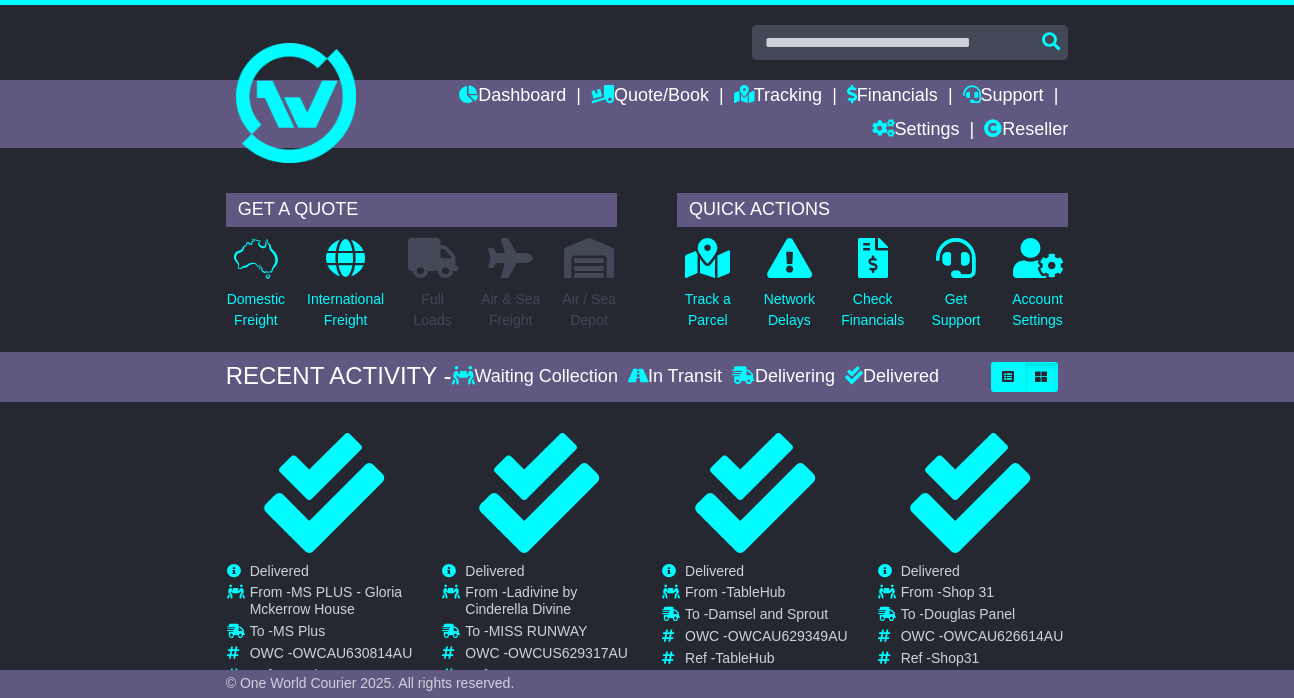 scroll, scrollTop: 0, scrollLeft: 0, axis: both 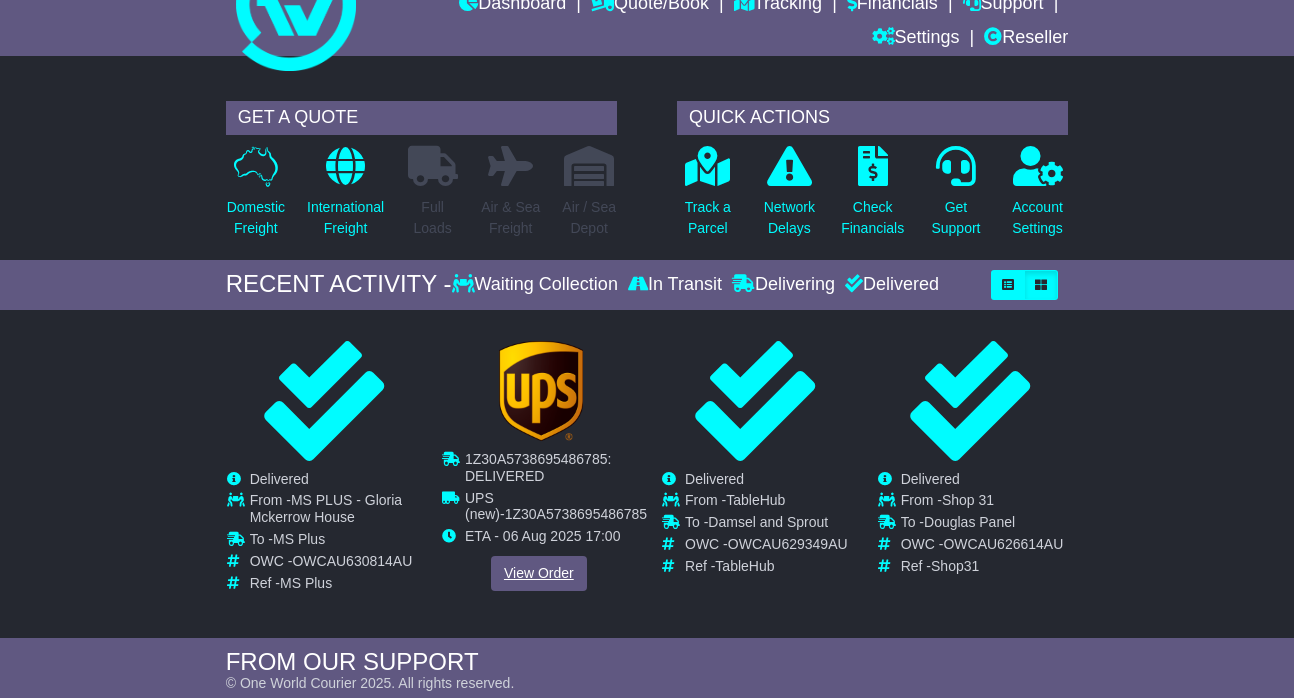 click on "View Order" at bounding box center [539, 572] 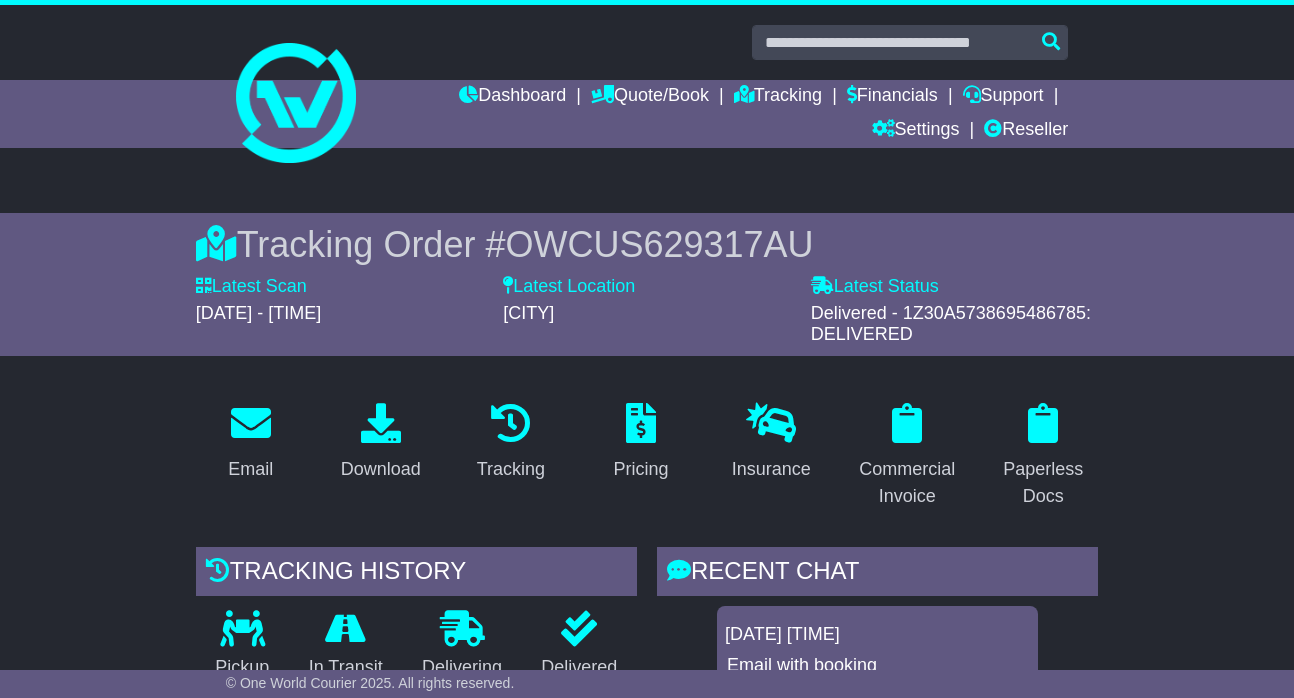 scroll, scrollTop: 0, scrollLeft: 0, axis: both 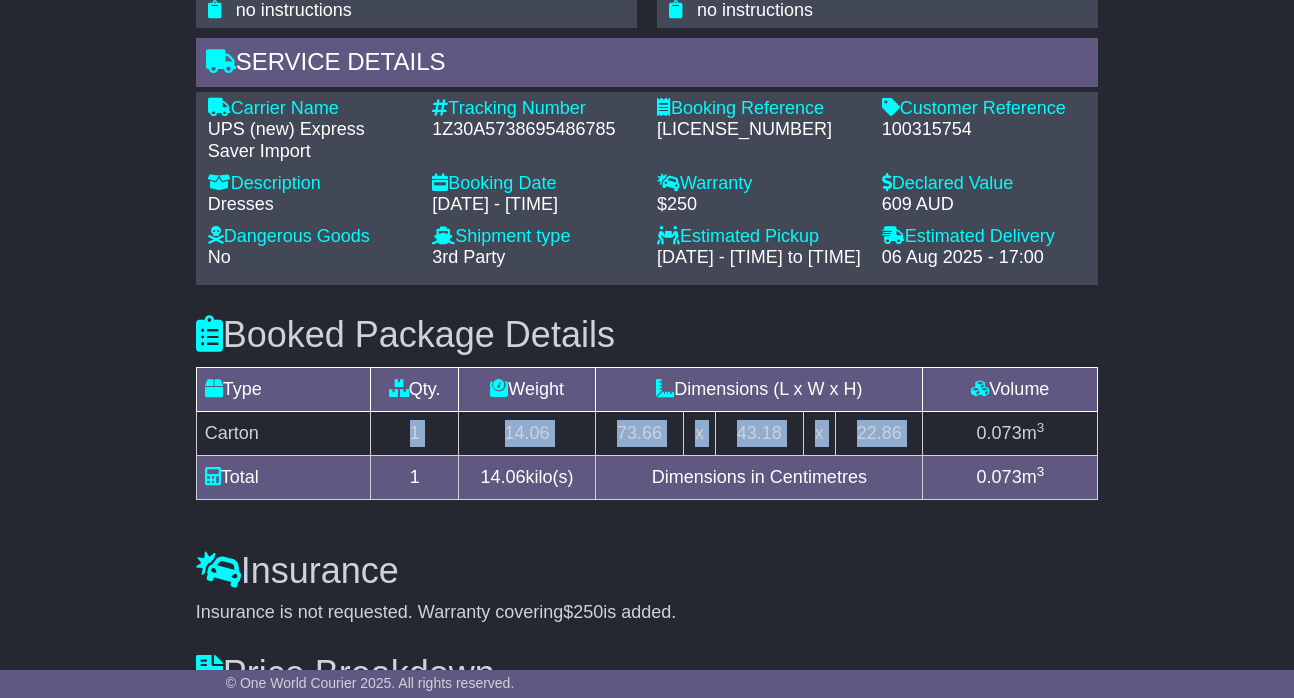 drag, startPoint x: 362, startPoint y: 434, endPoint x: 977, endPoint y: 436, distance: 615.00323 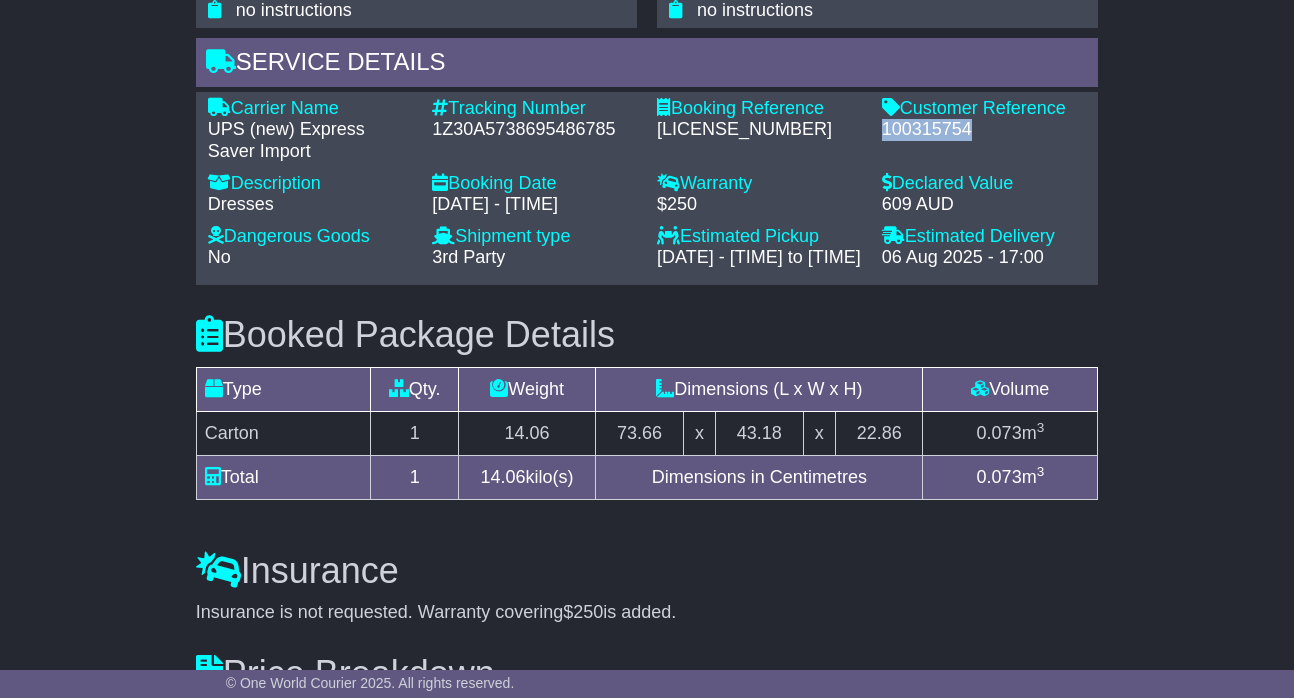 drag, startPoint x: 882, startPoint y: 112, endPoint x: 976, endPoint y: 112, distance: 94 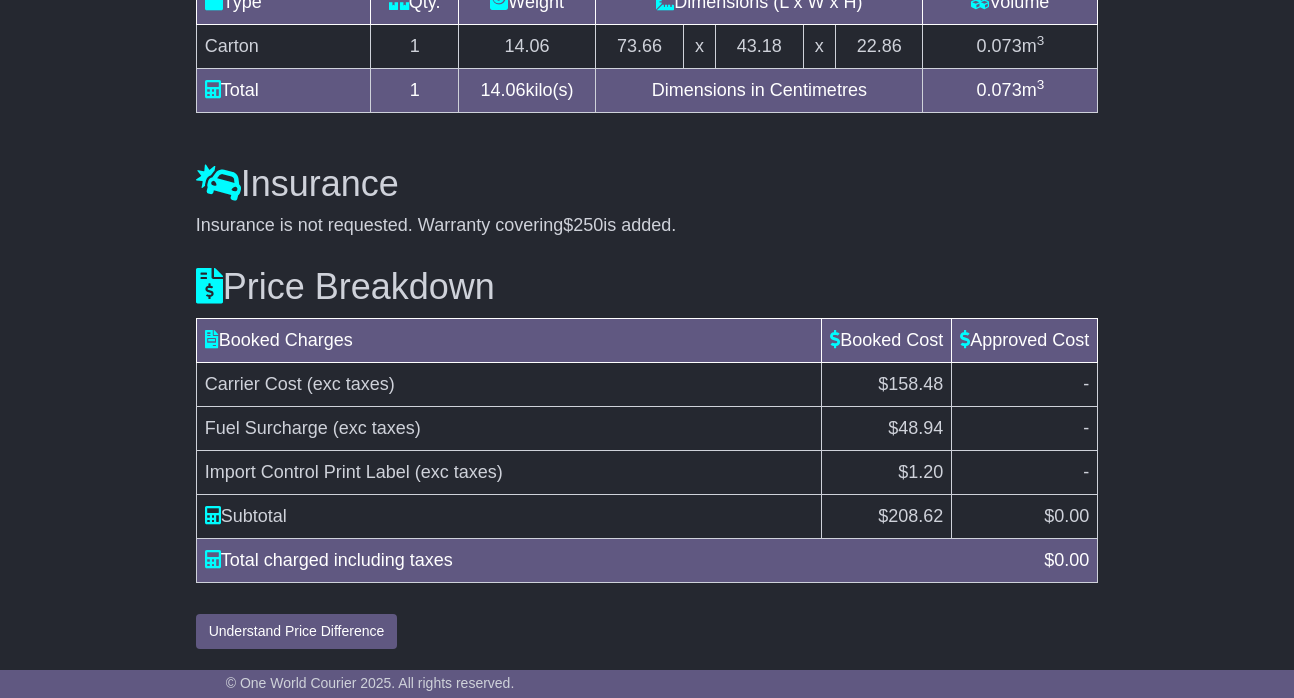 scroll, scrollTop: 1779, scrollLeft: 0, axis: vertical 